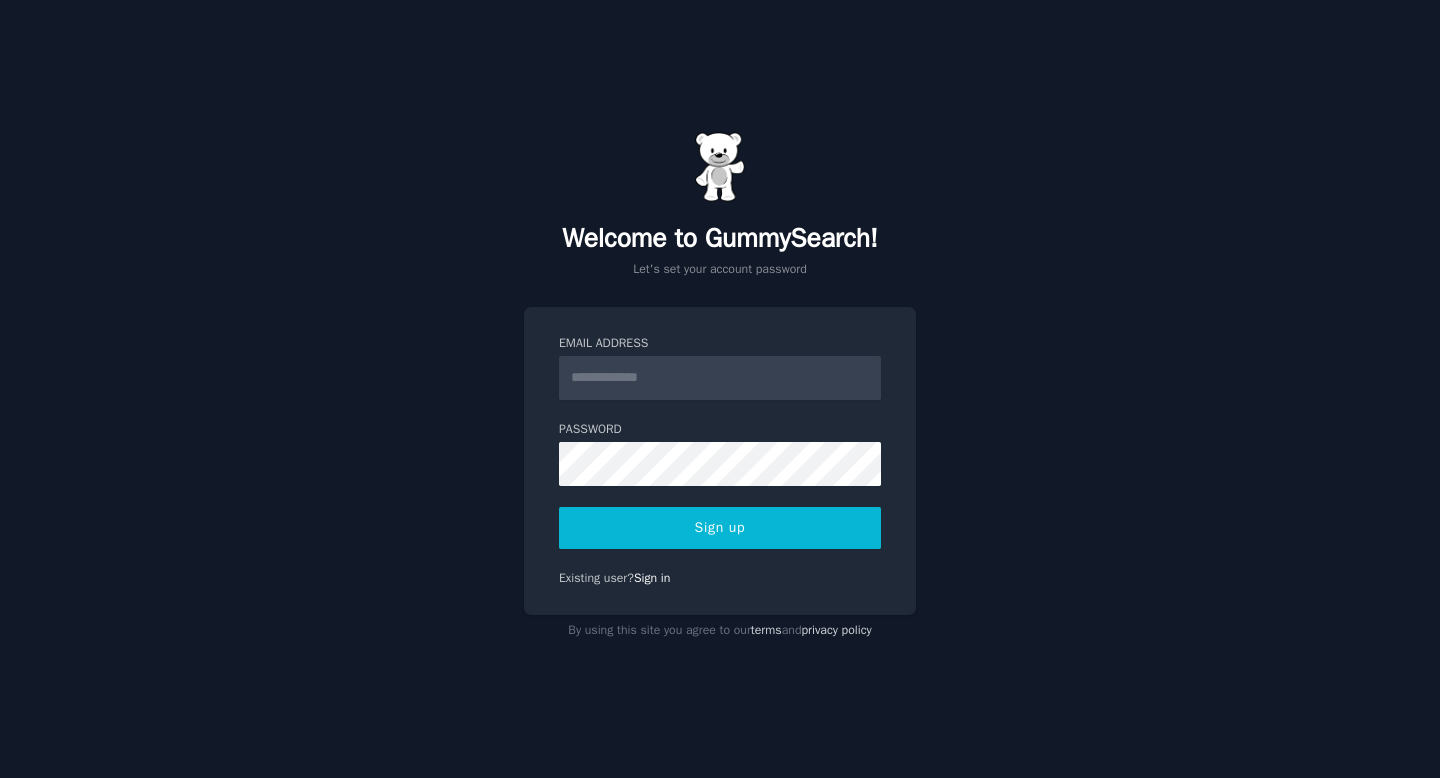 scroll, scrollTop: 0, scrollLeft: 0, axis: both 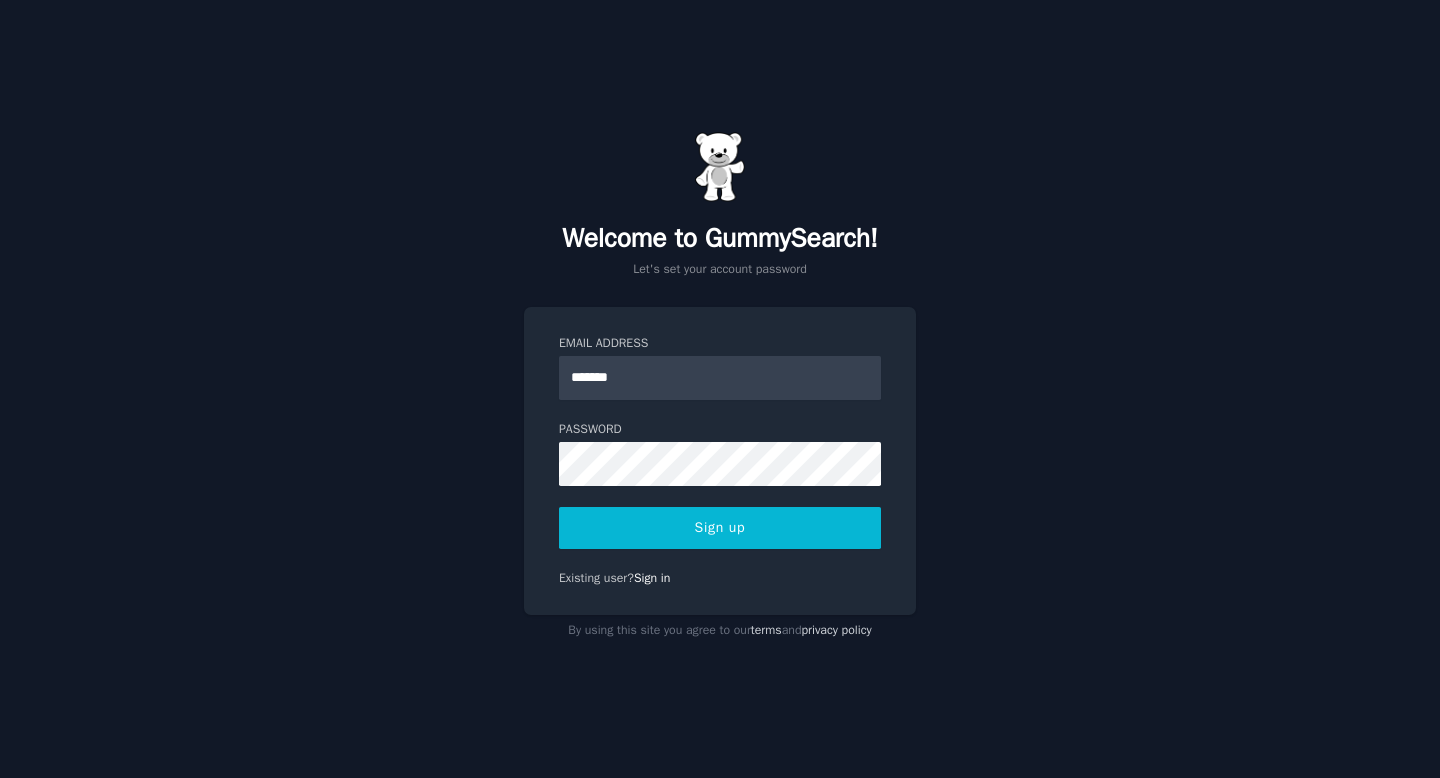 type on "**********" 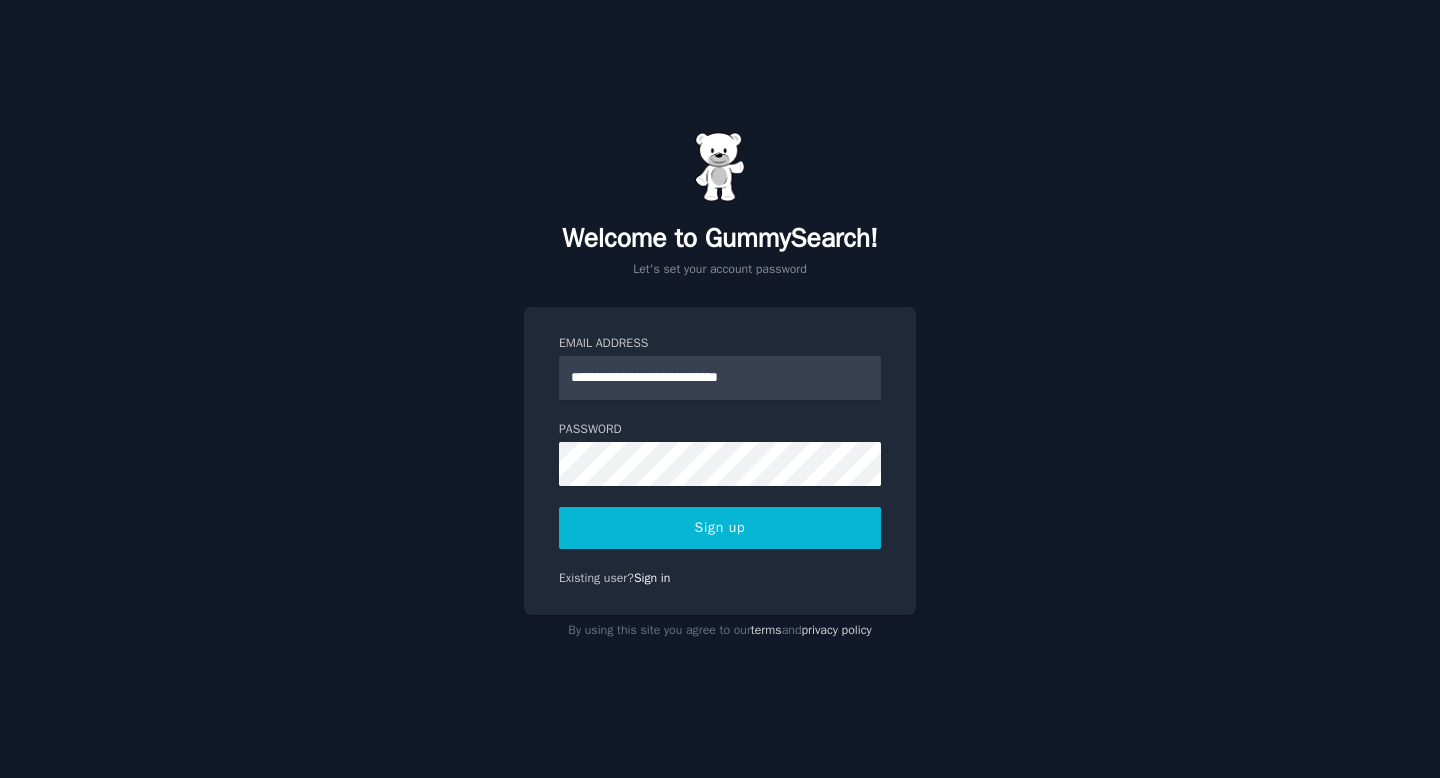 click on "Sign up" at bounding box center (720, 528) 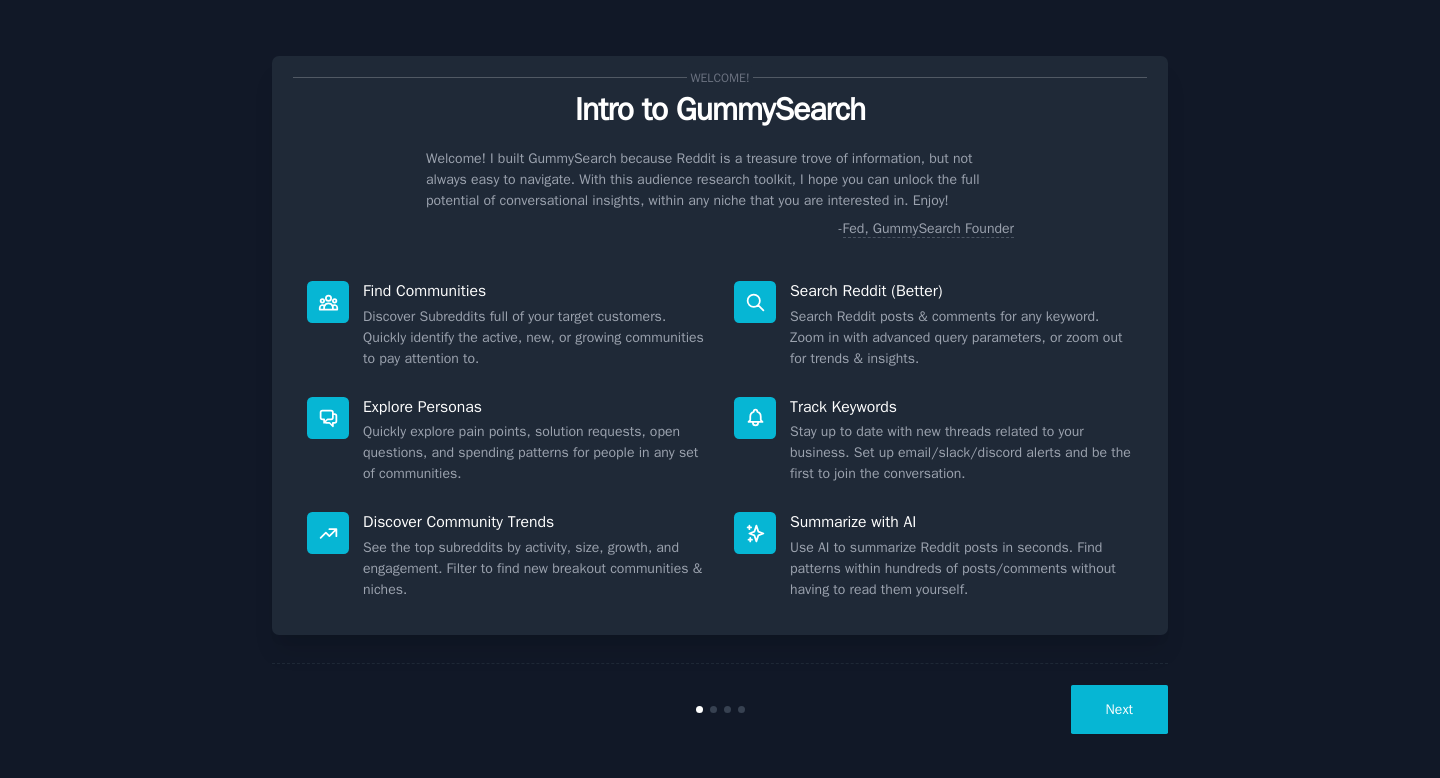 scroll, scrollTop: 0, scrollLeft: 0, axis: both 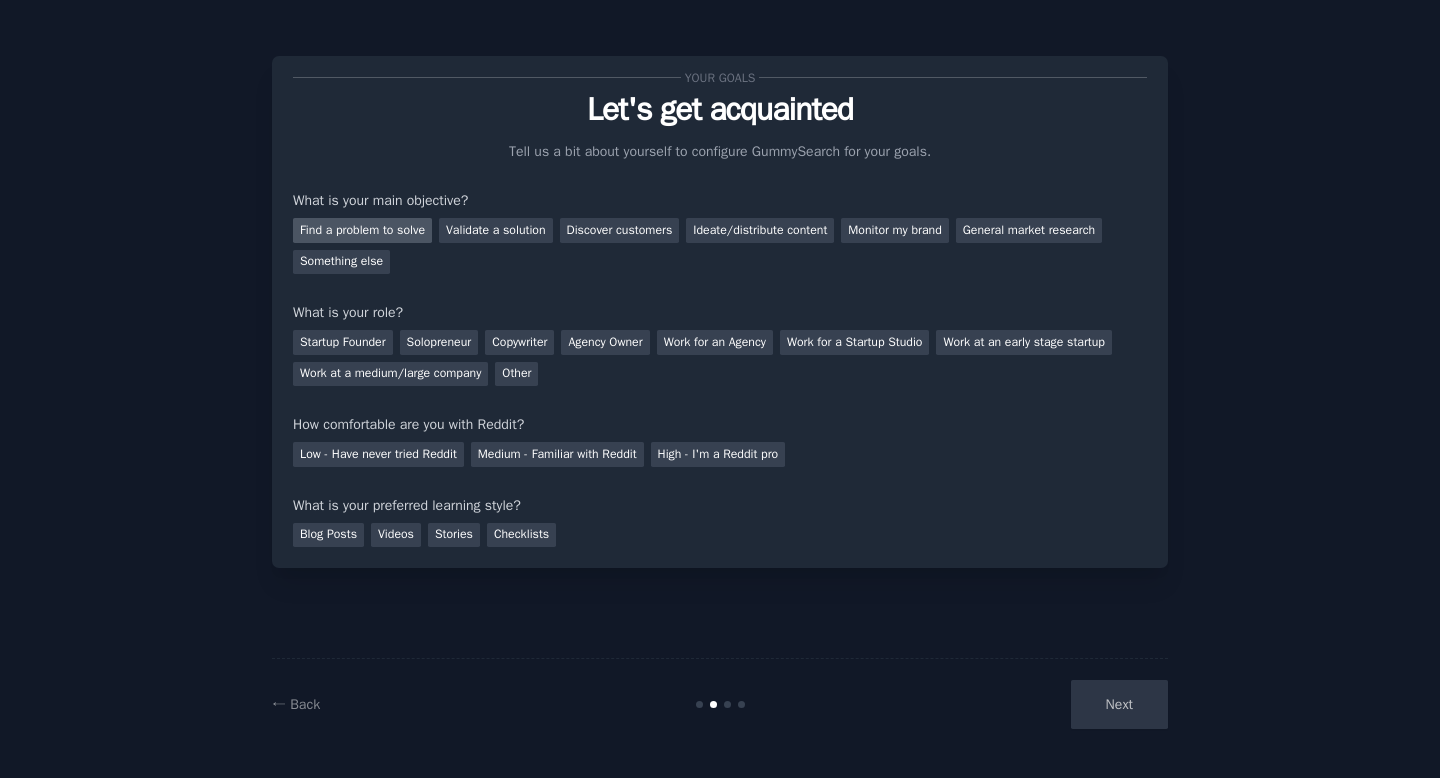 click on "Find a problem to solve" at bounding box center (362, 230) 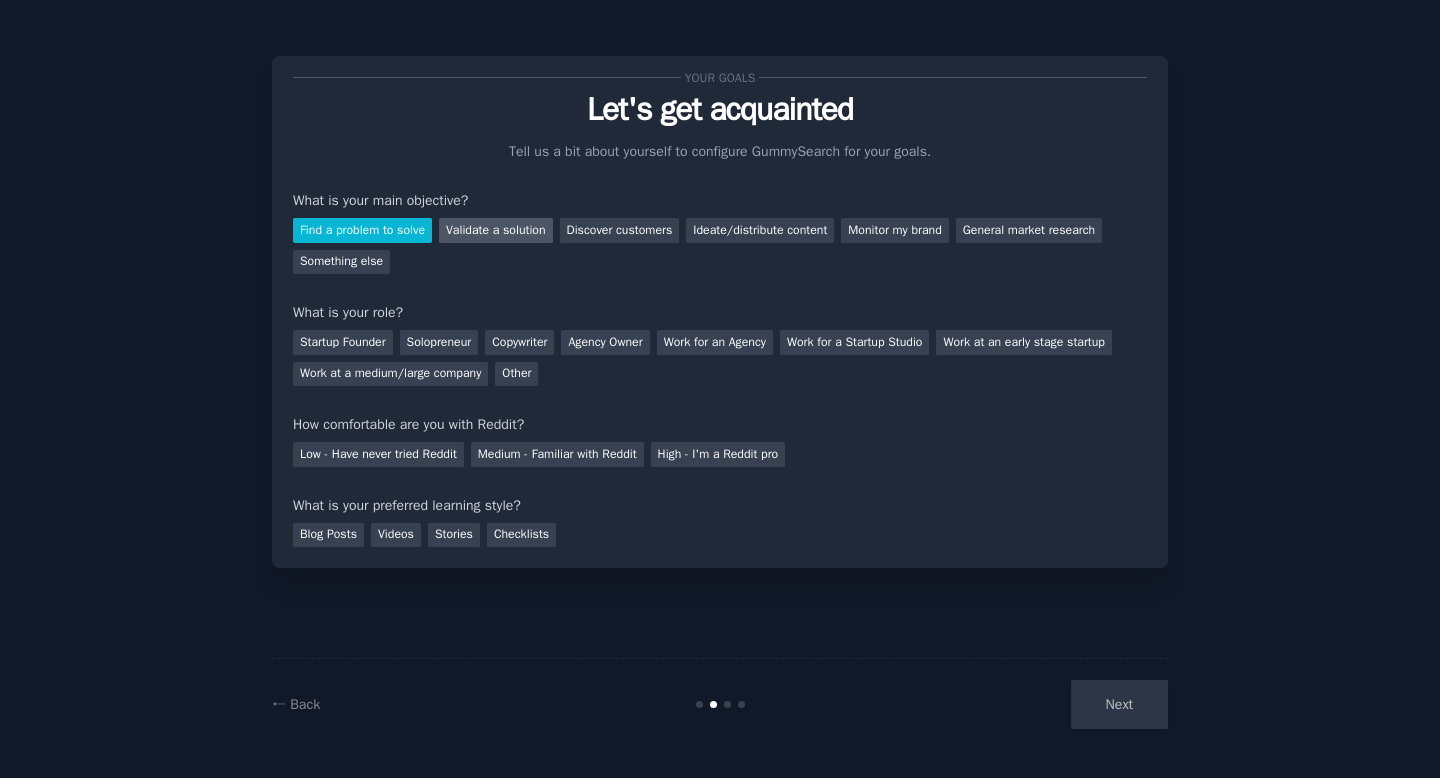 click on "Validate a solution" at bounding box center (496, 230) 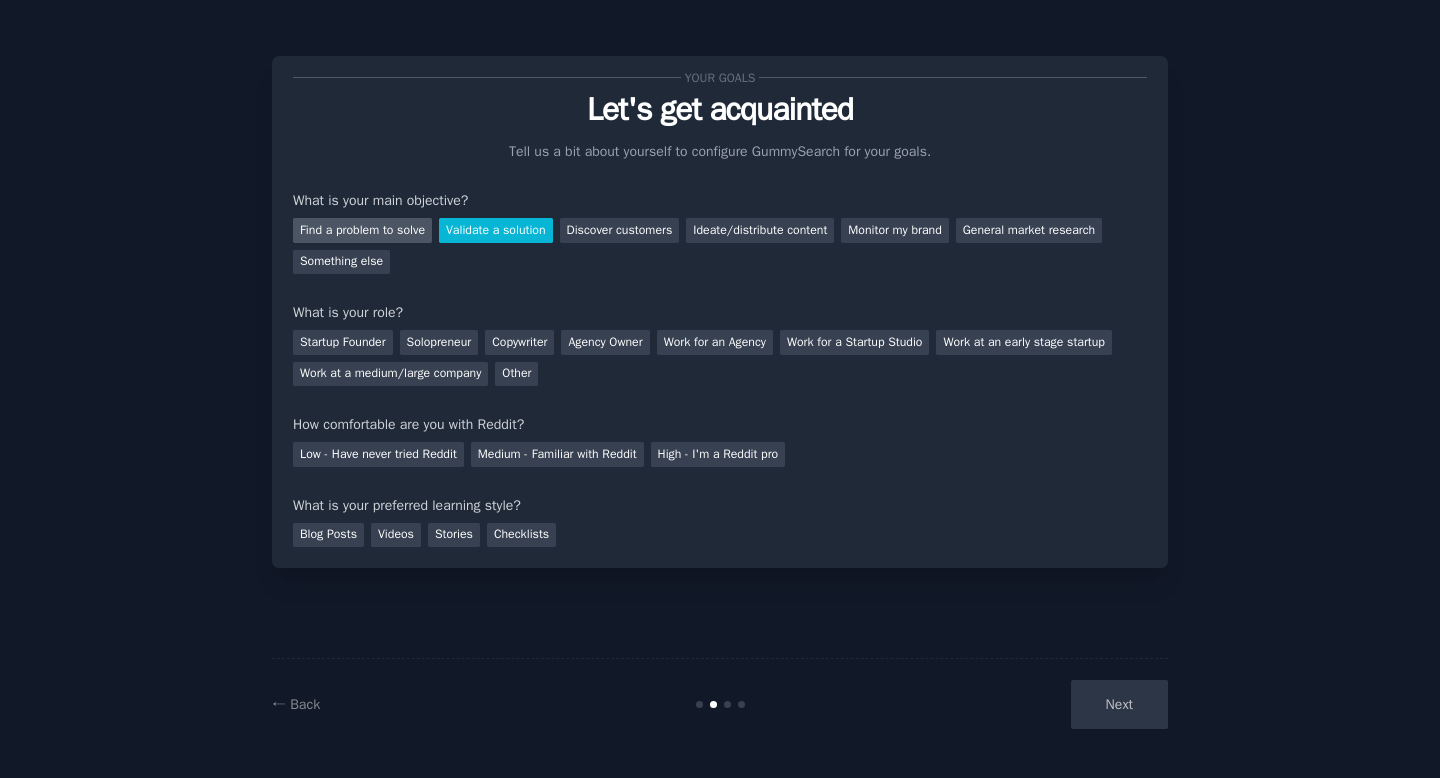 click on "Find a problem to solve" at bounding box center [362, 230] 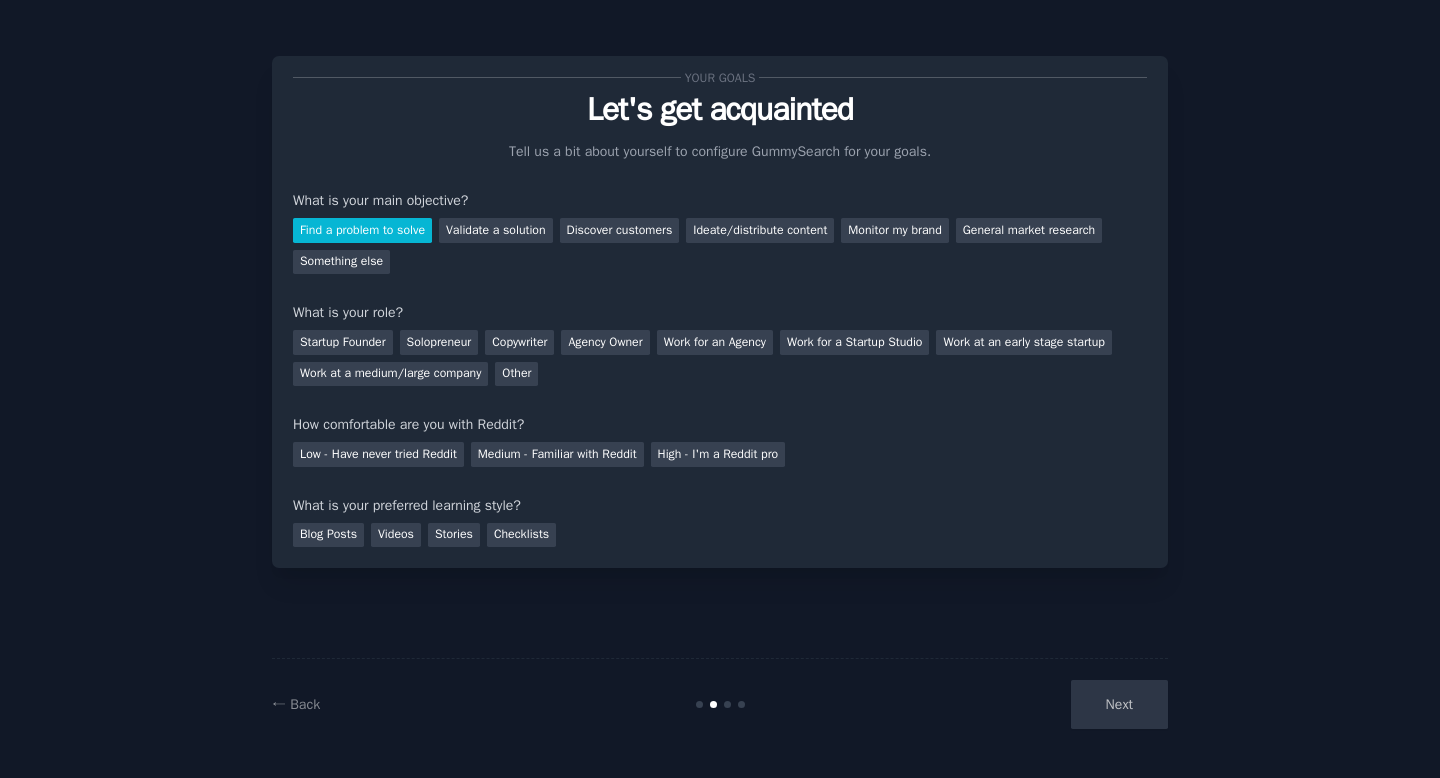 click on "Next" at bounding box center (1018, 704) 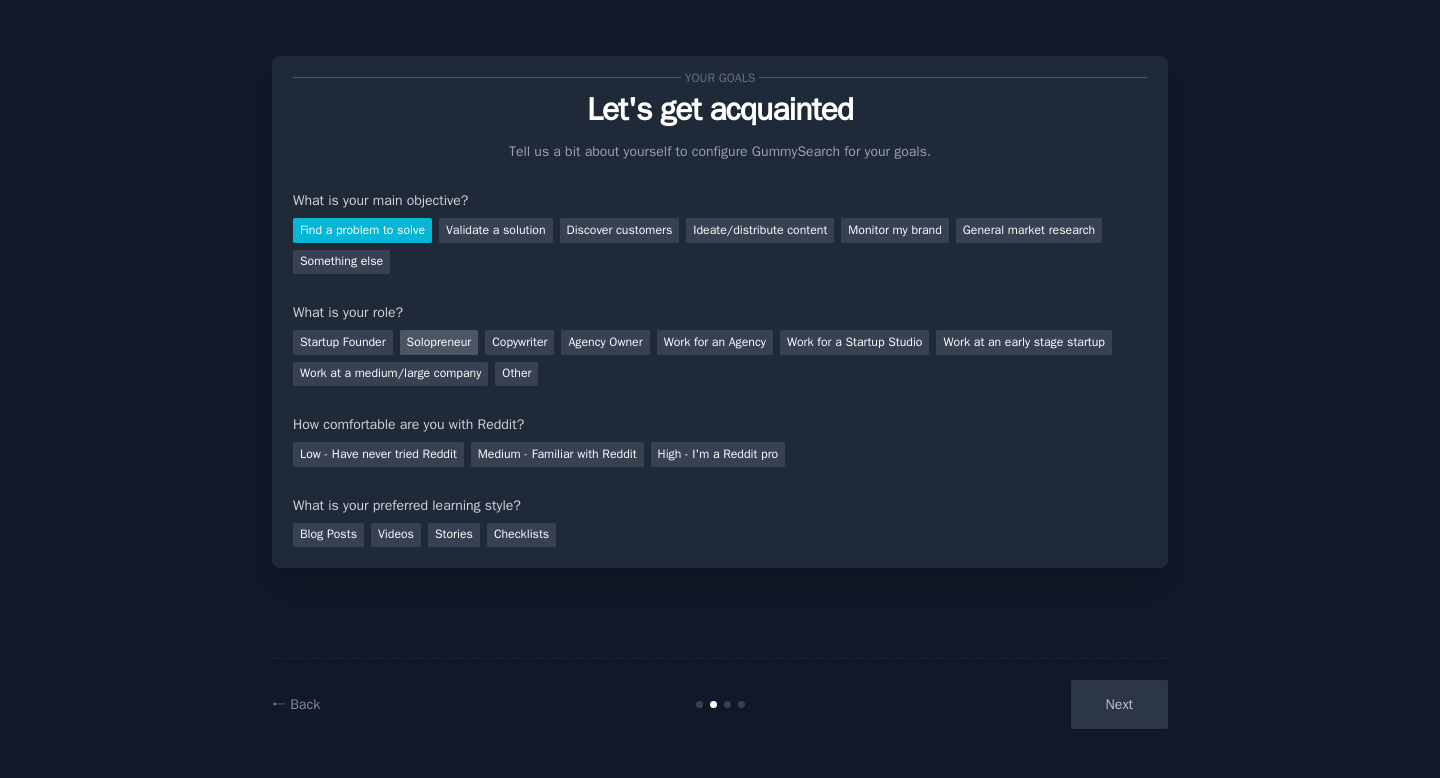 click on "Solopreneur" at bounding box center (439, 342) 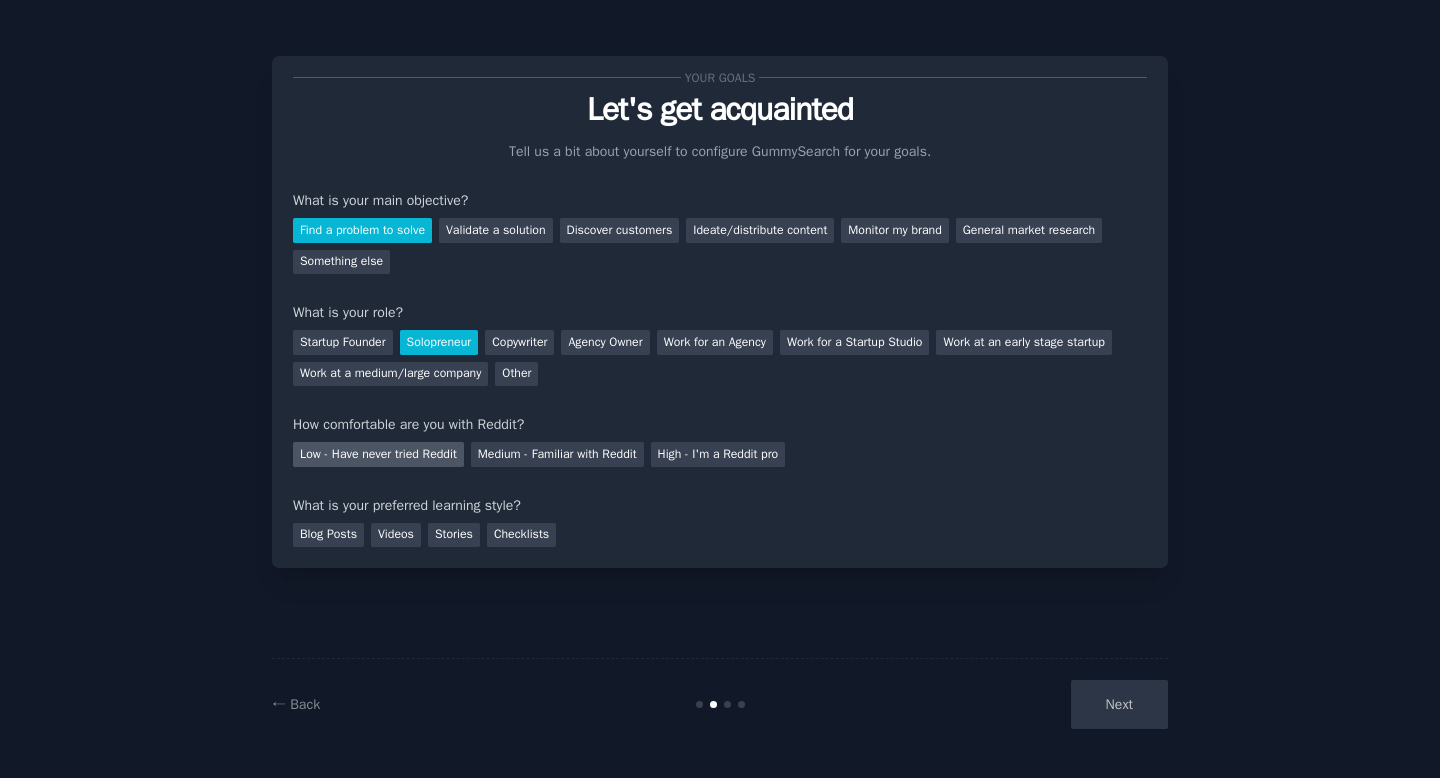click on "Low - Have never tried Reddit" at bounding box center (378, 454) 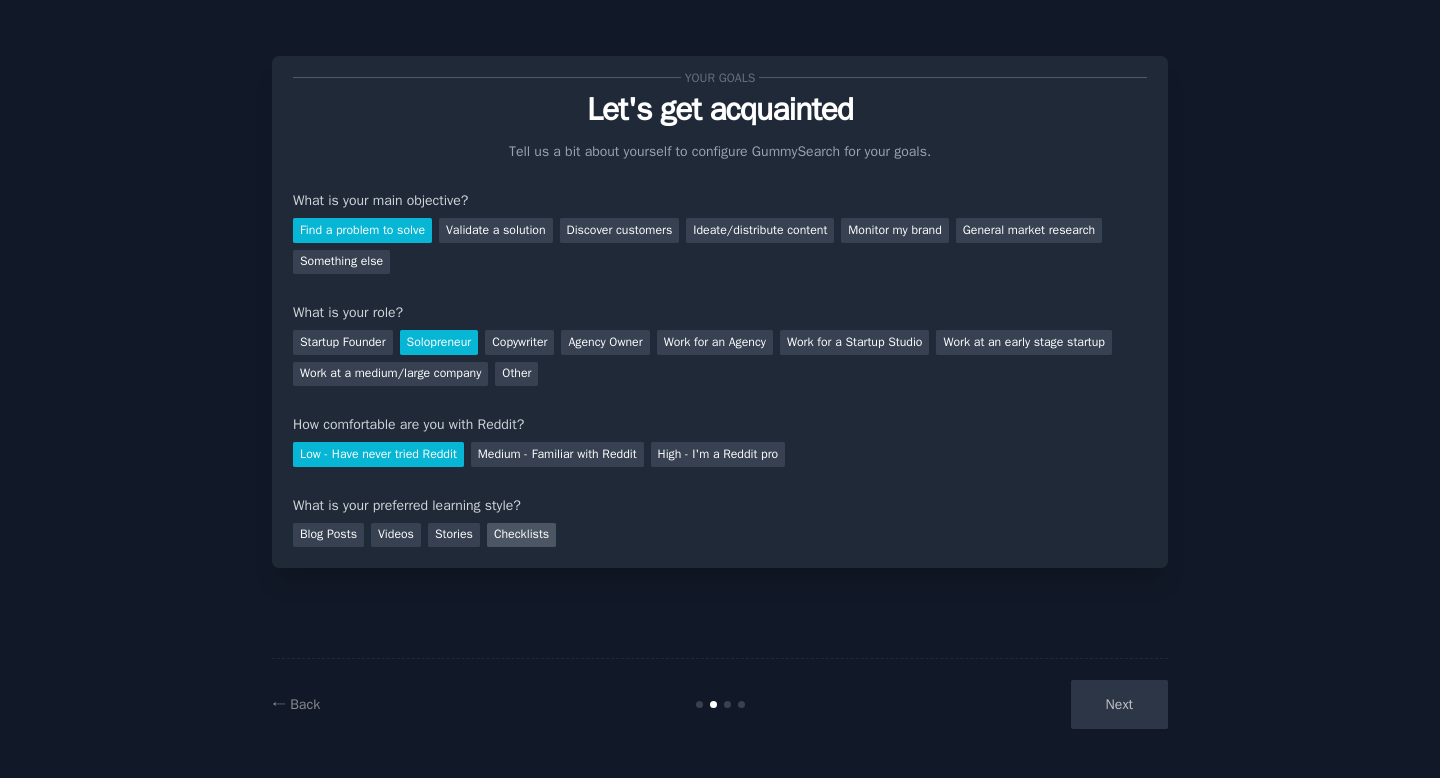 click on "Checklists" at bounding box center [521, 535] 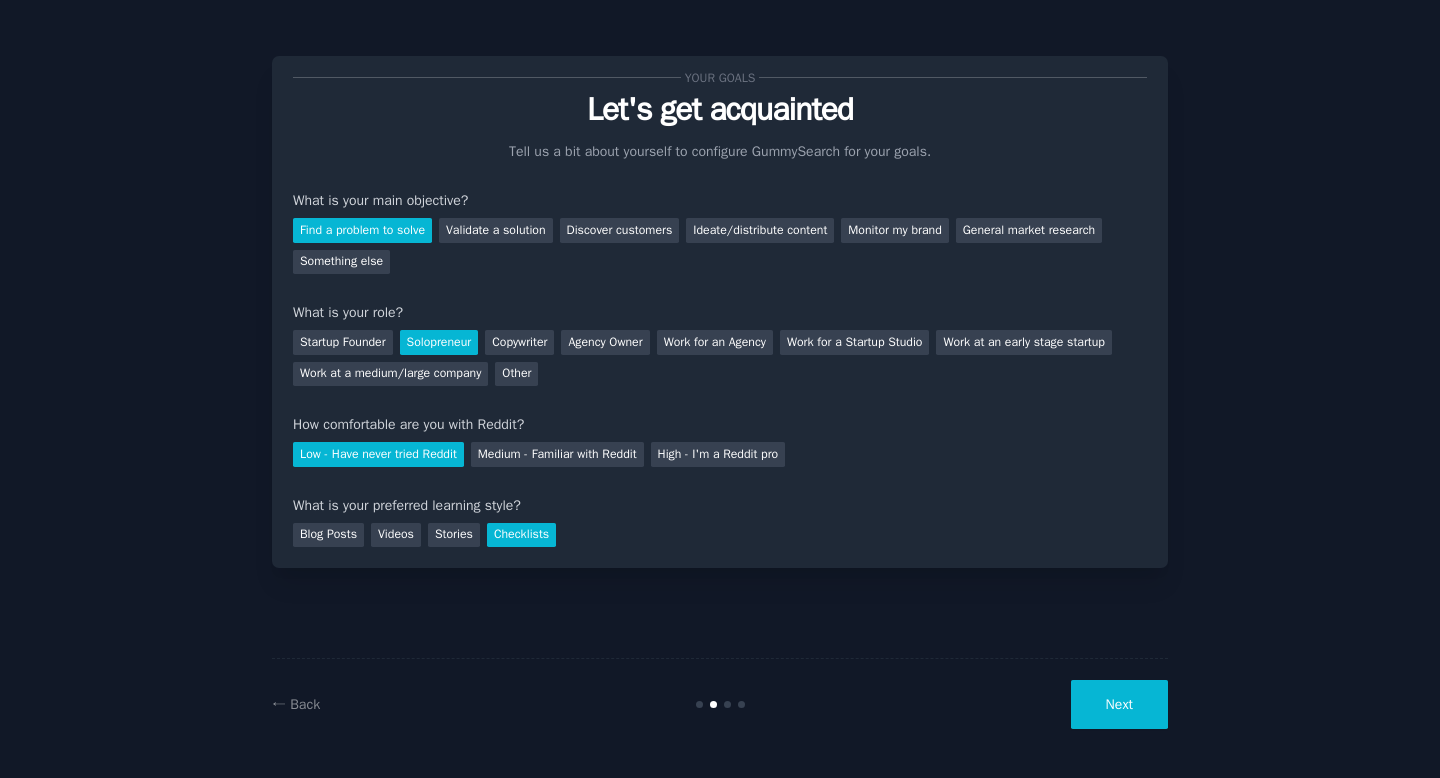 click on "Next" at bounding box center (1119, 704) 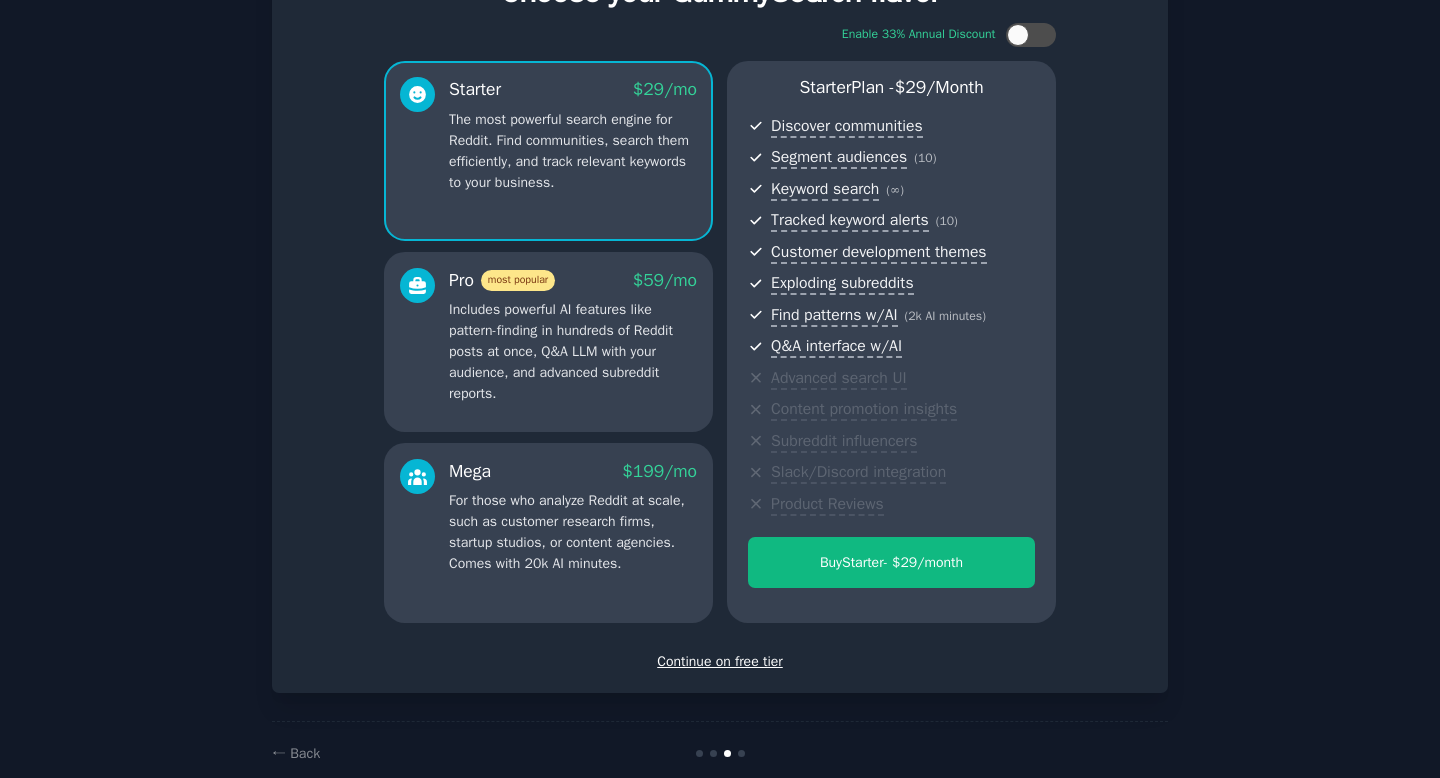 scroll, scrollTop: 138, scrollLeft: 0, axis: vertical 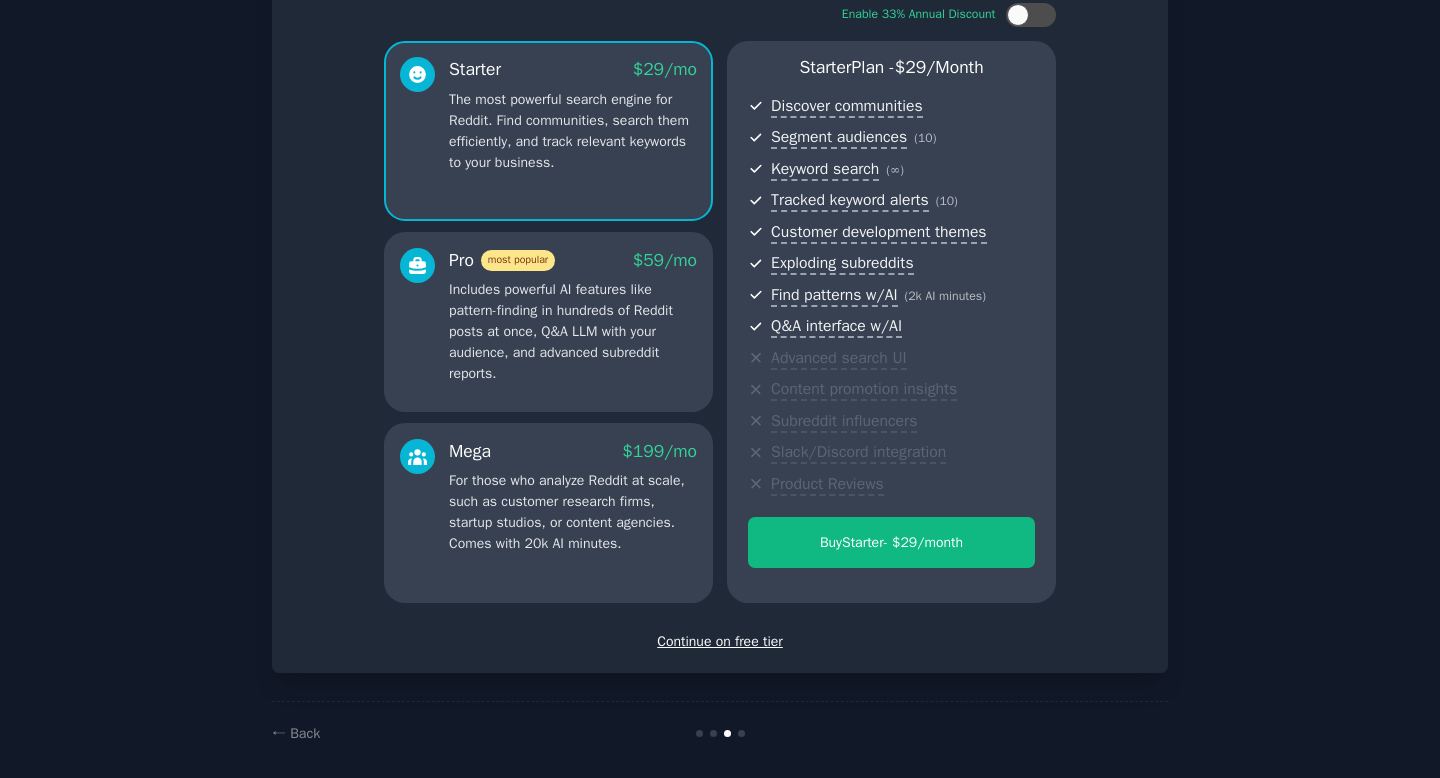 click on "Continue on free tier" at bounding box center [720, 641] 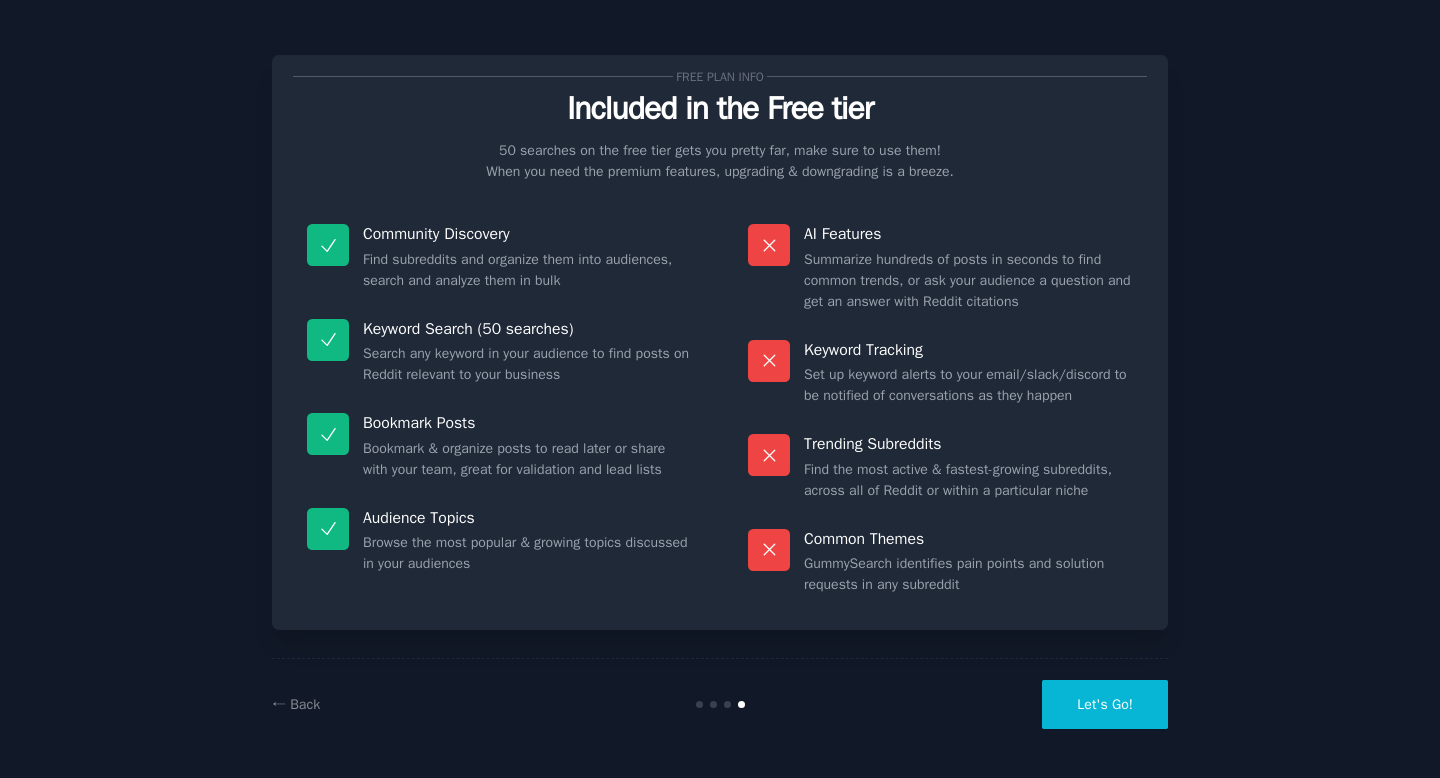 click on "← Back" at bounding box center [421, 704] 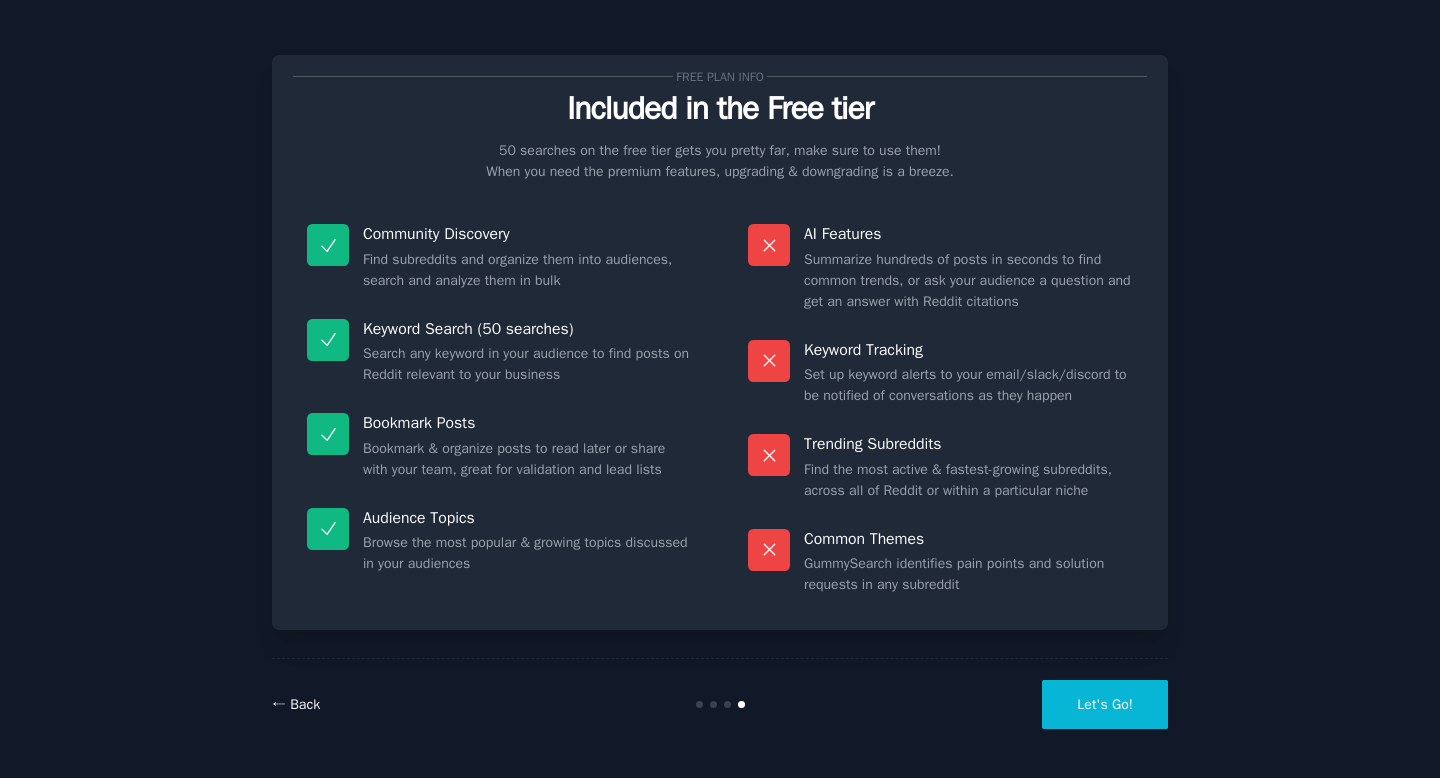 click on "← Back" at bounding box center (296, 704) 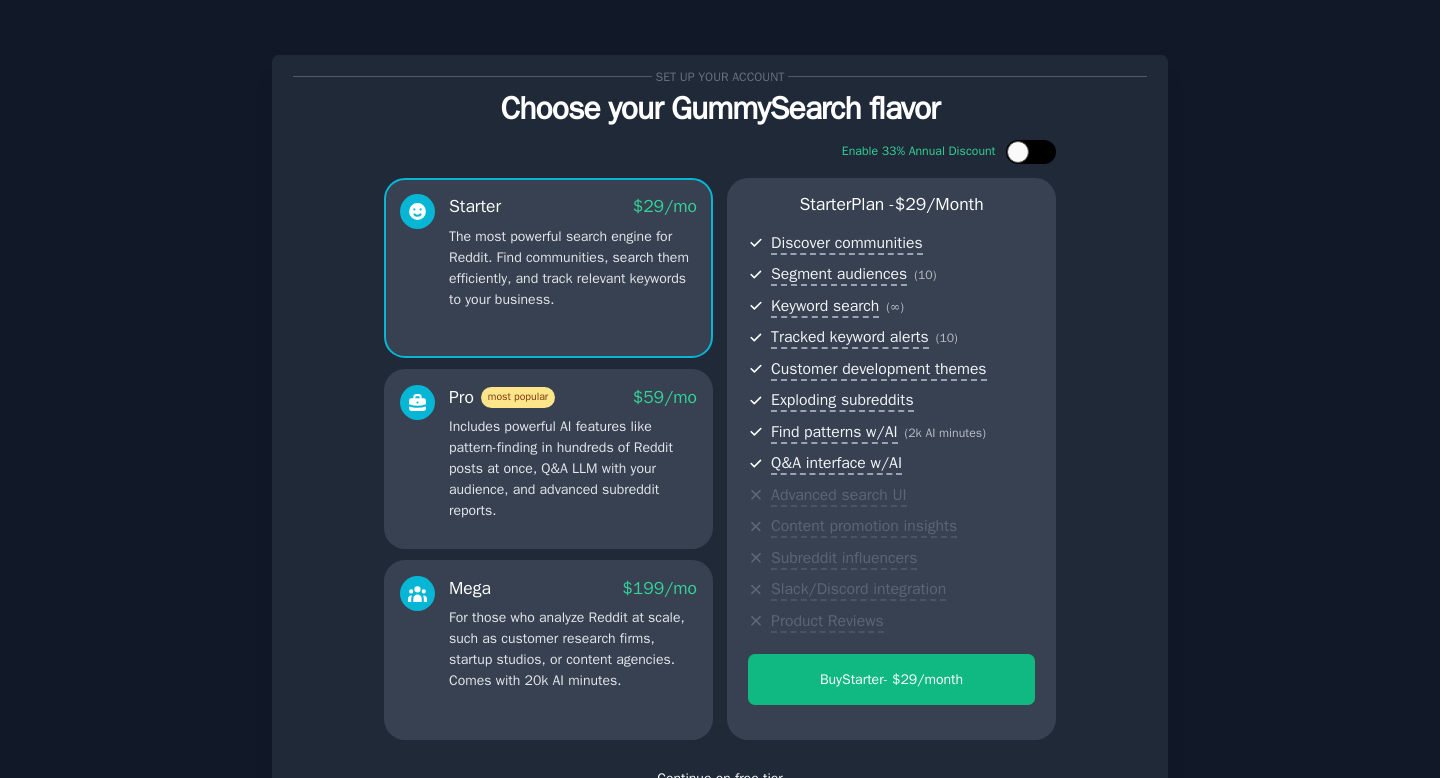 click at bounding box center [1041, 152] 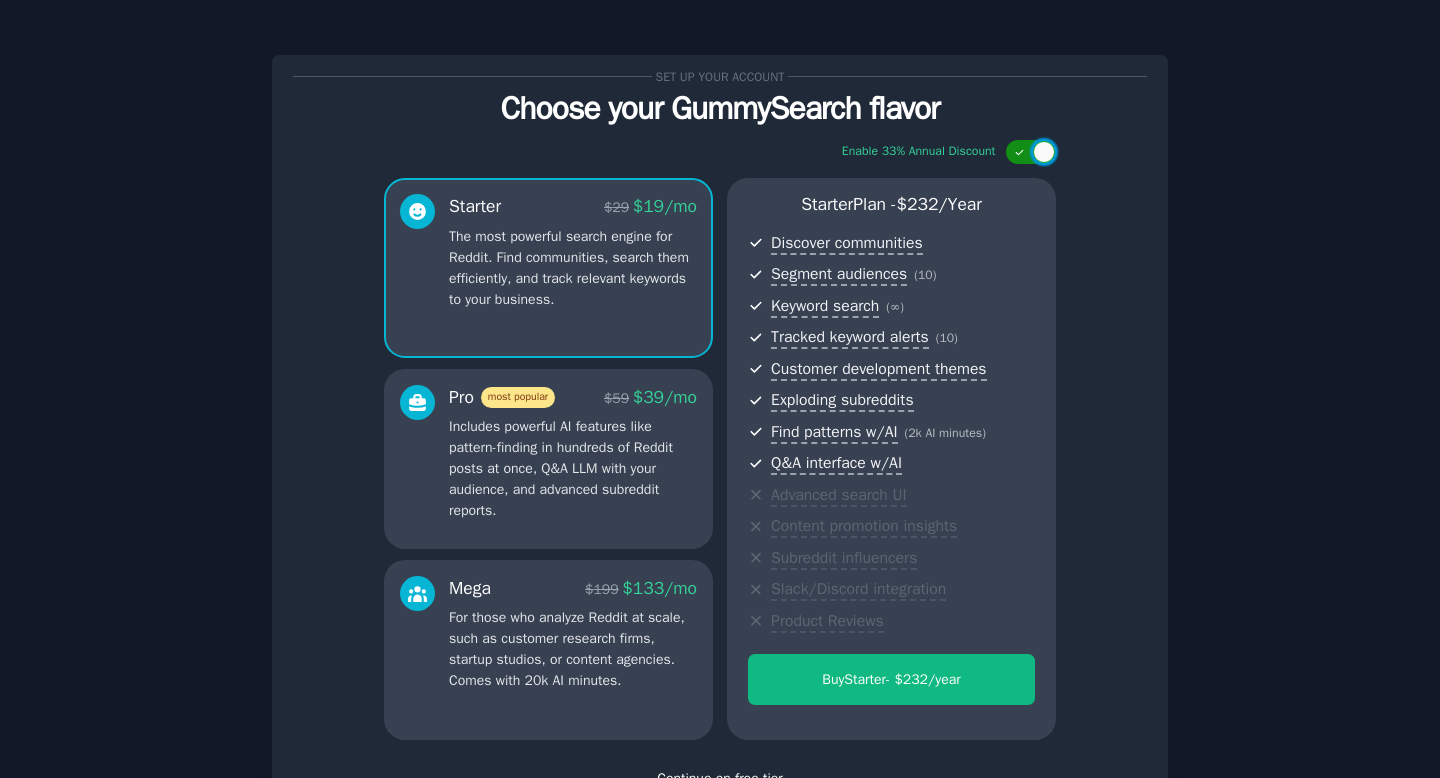 click at bounding box center [1044, 152] 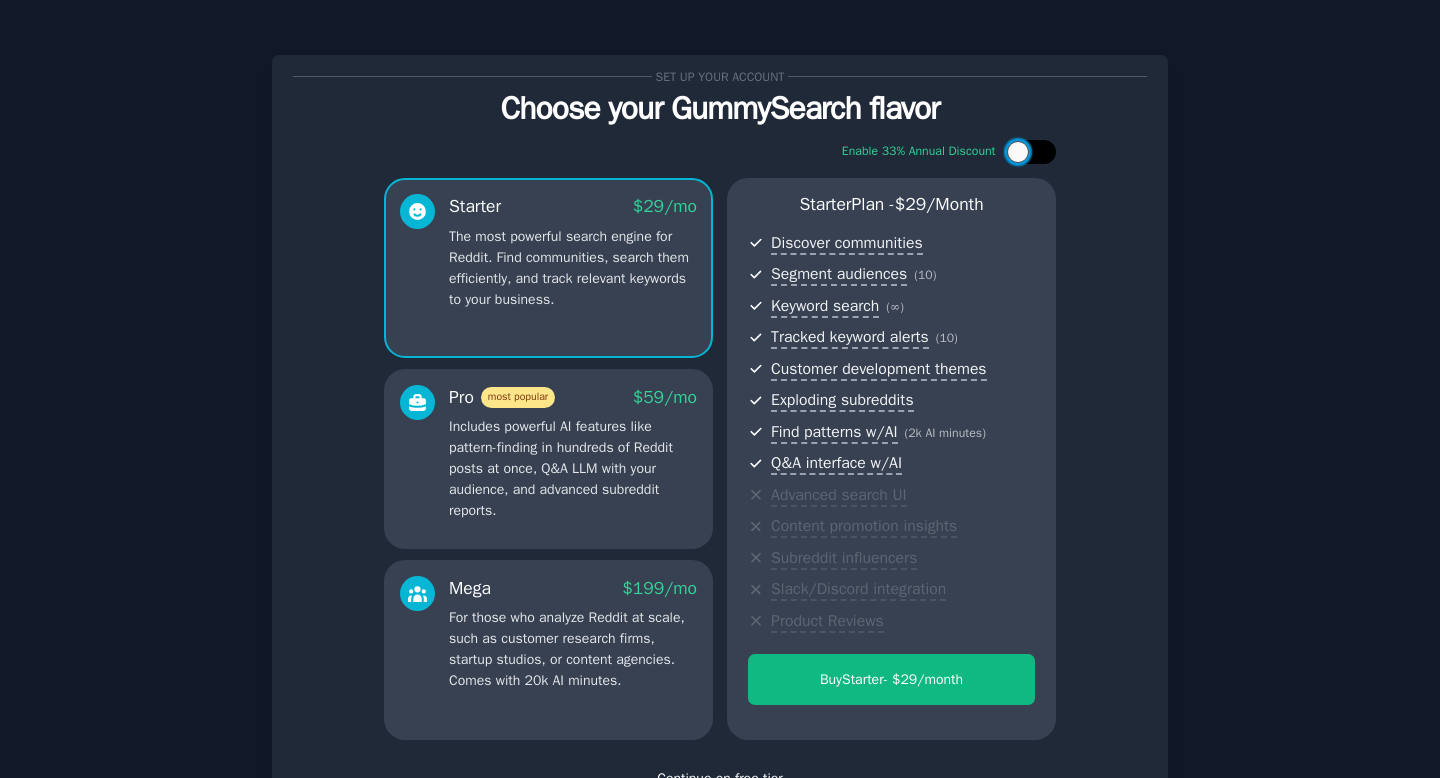 click at bounding box center (1041, 152) 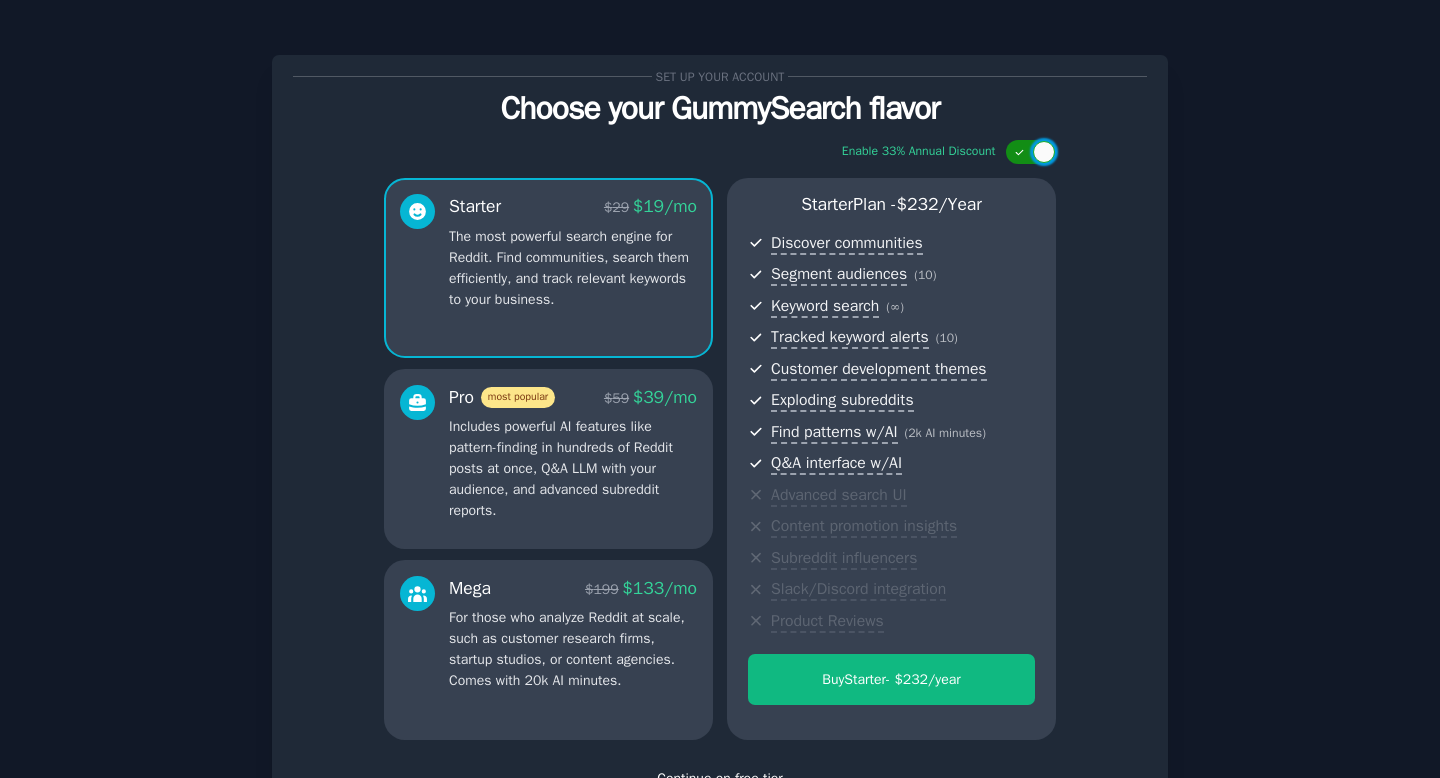 click at bounding box center [1044, 152] 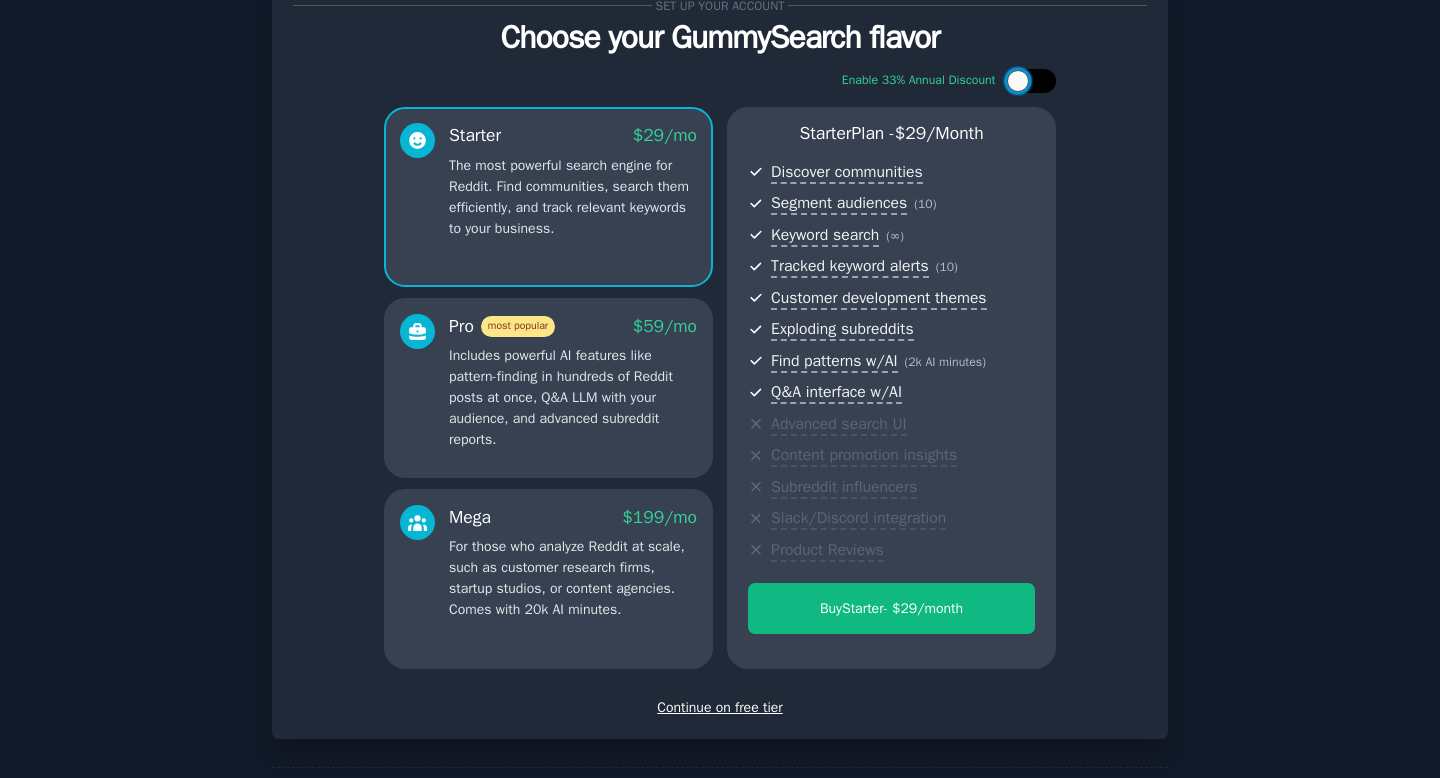 scroll, scrollTop: 153, scrollLeft: 0, axis: vertical 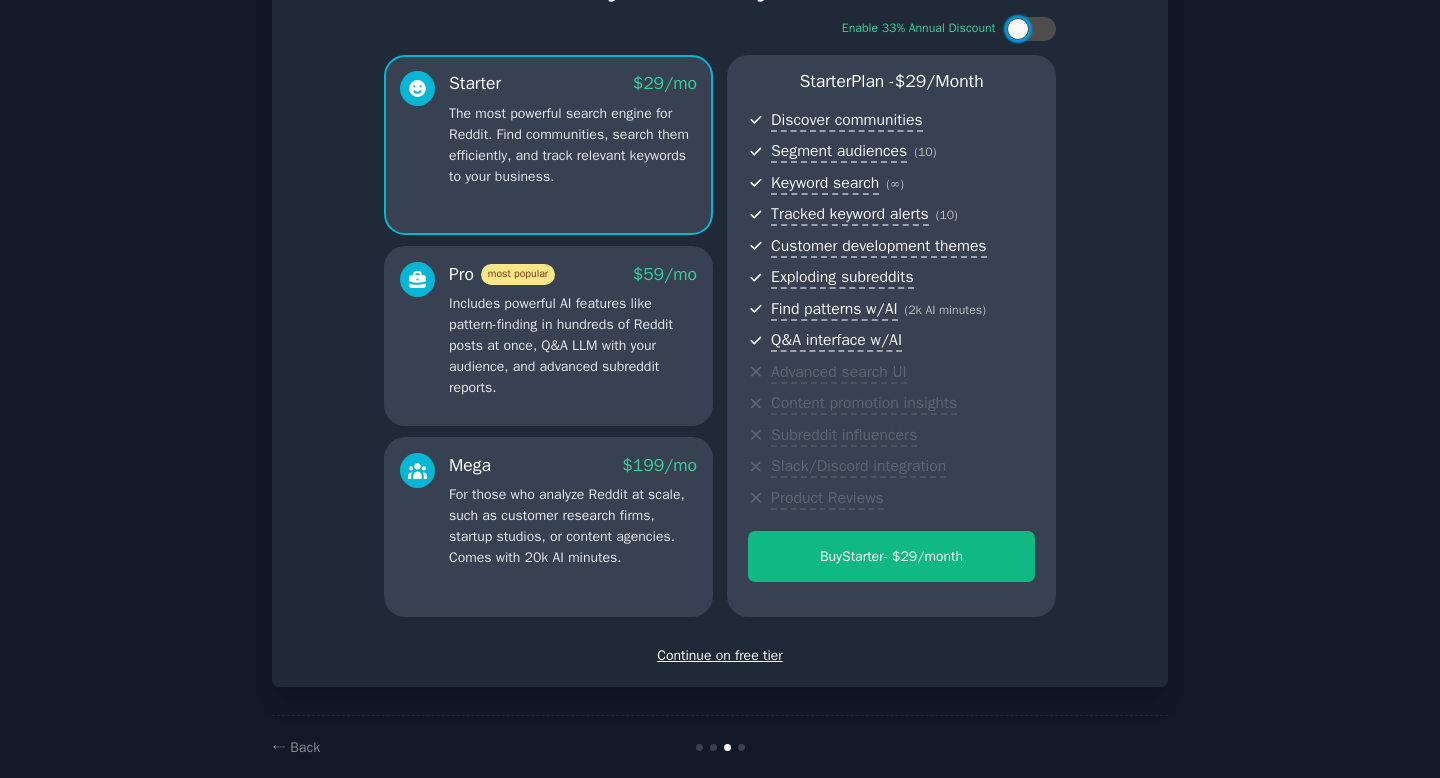 click on "Continue on free tier" at bounding box center [720, 655] 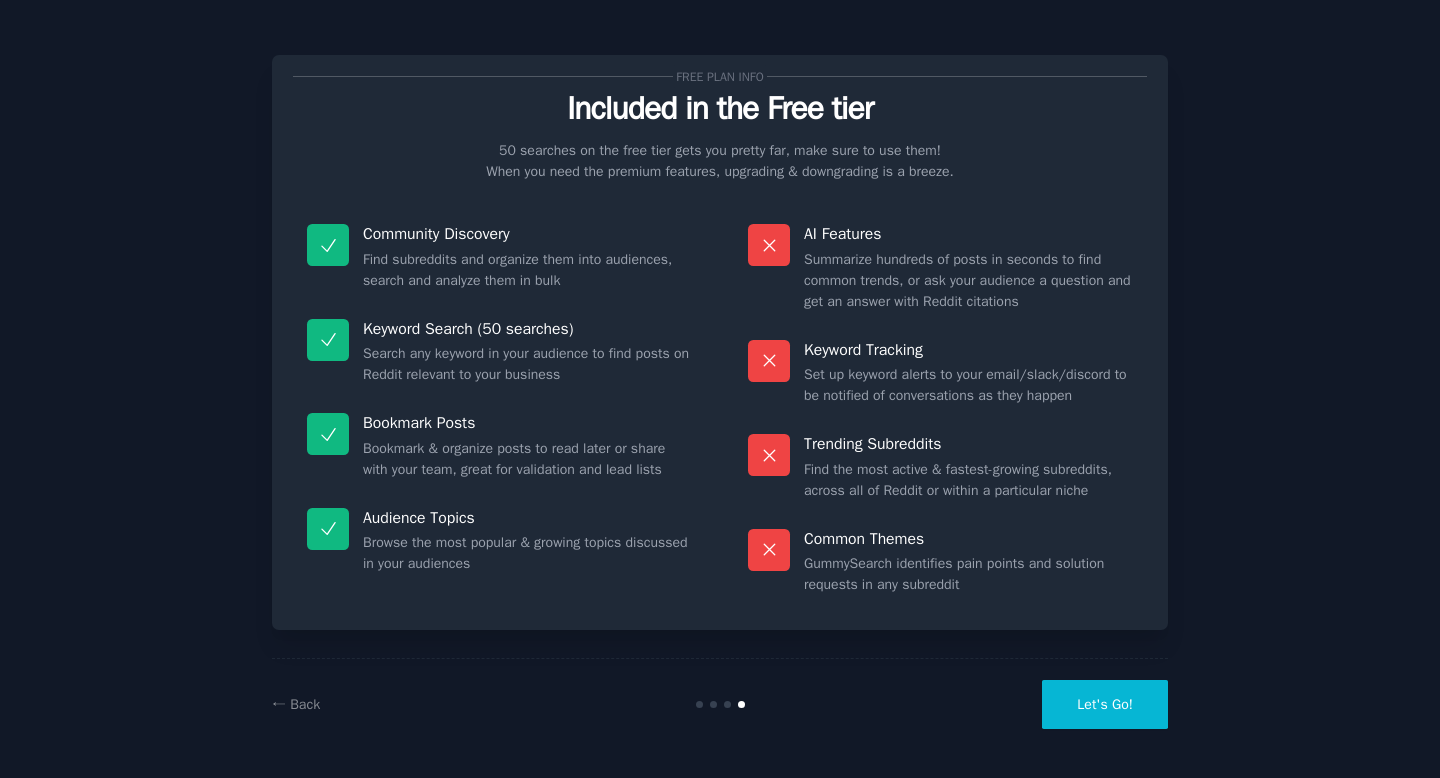 scroll, scrollTop: 1, scrollLeft: 0, axis: vertical 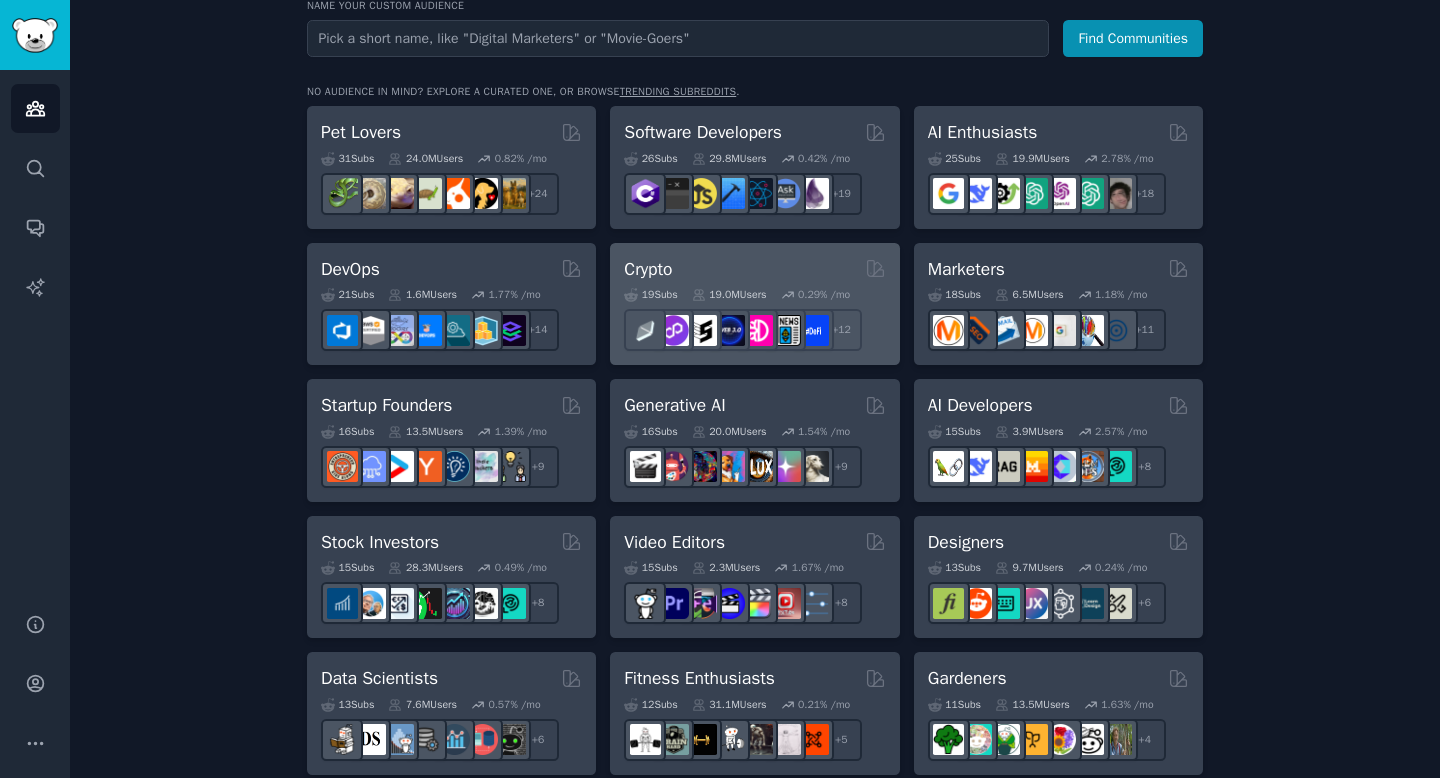 click on "Crypto" at bounding box center (754, 269) 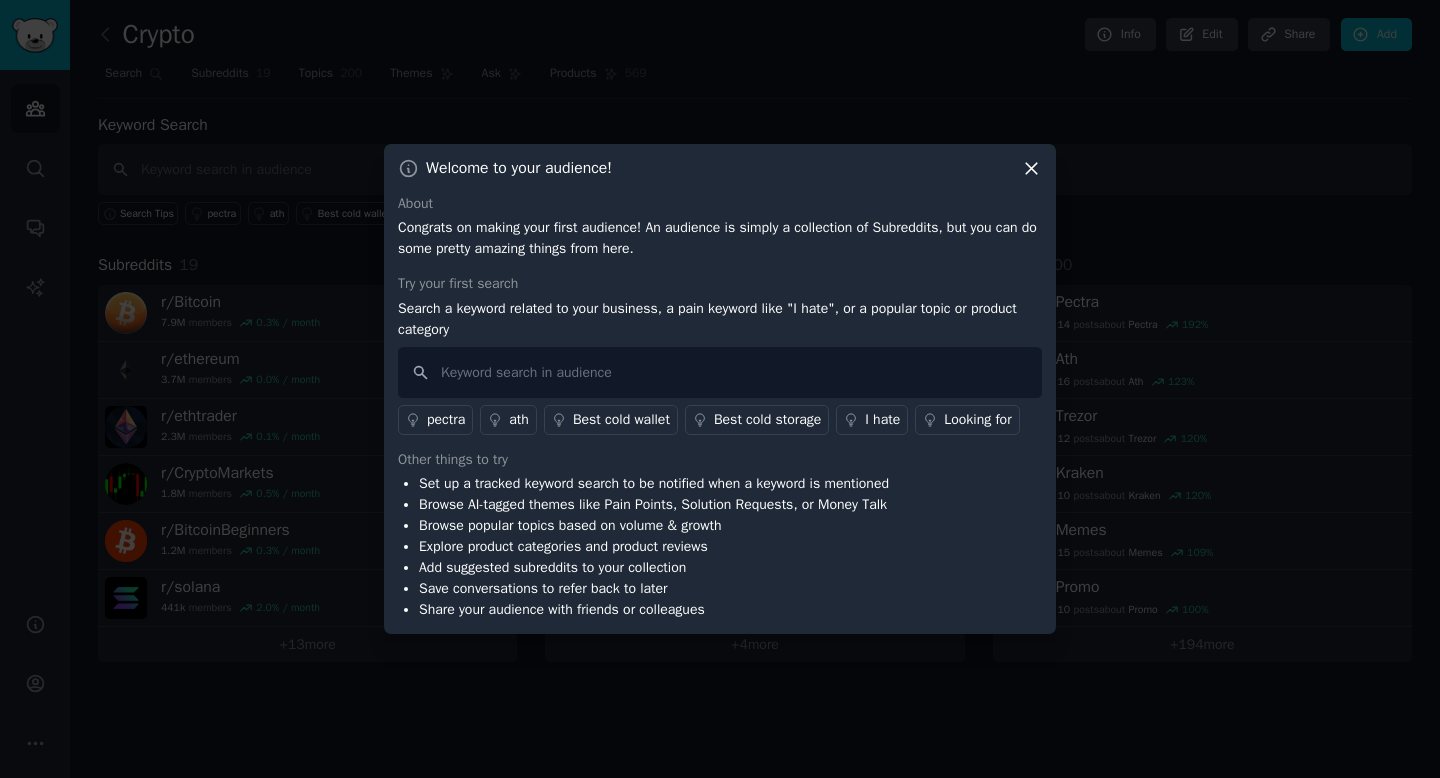 drag, startPoint x: 430, startPoint y: 521, endPoint x: 720, endPoint y: 570, distance: 294.11053 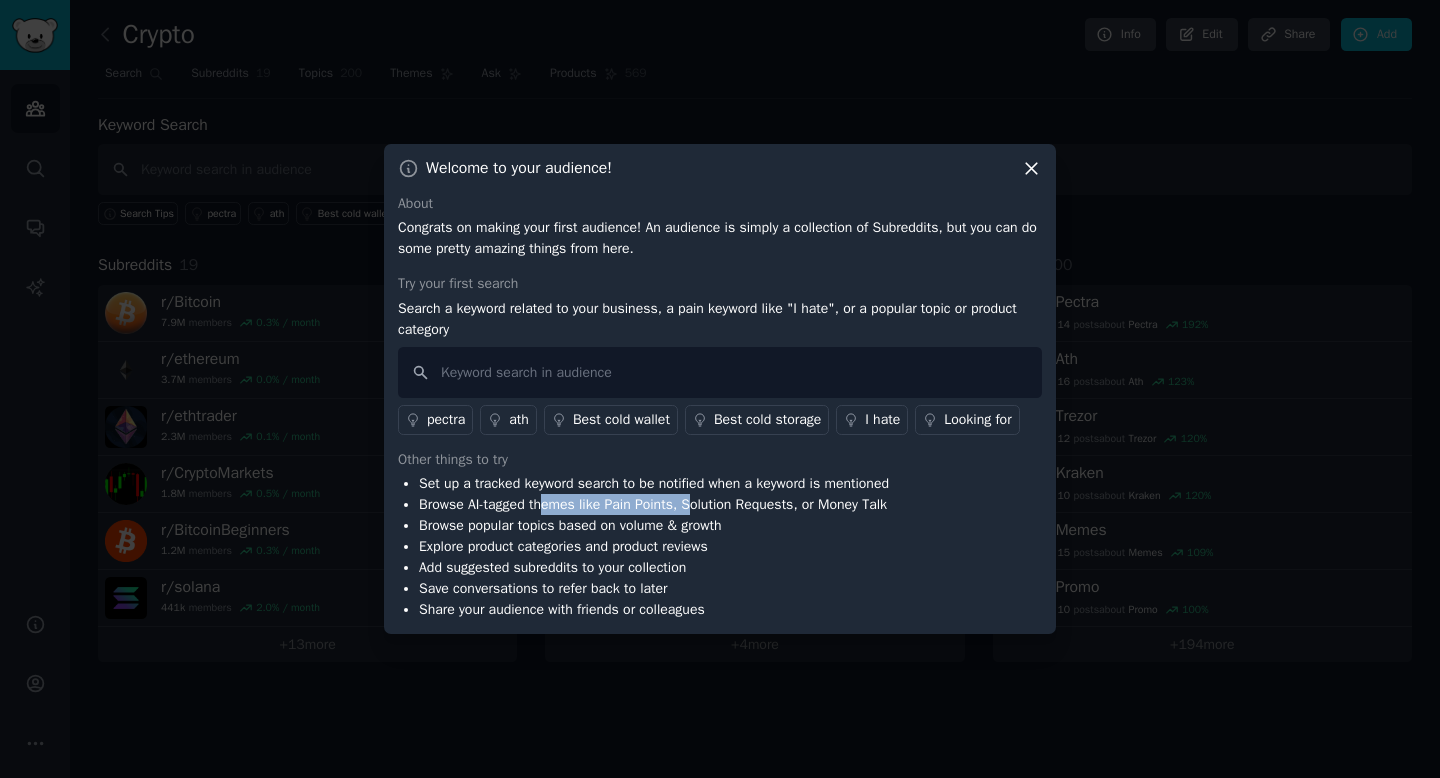 drag, startPoint x: 554, startPoint y: 527, endPoint x: 705, endPoint y: 516, distance: 151.40013 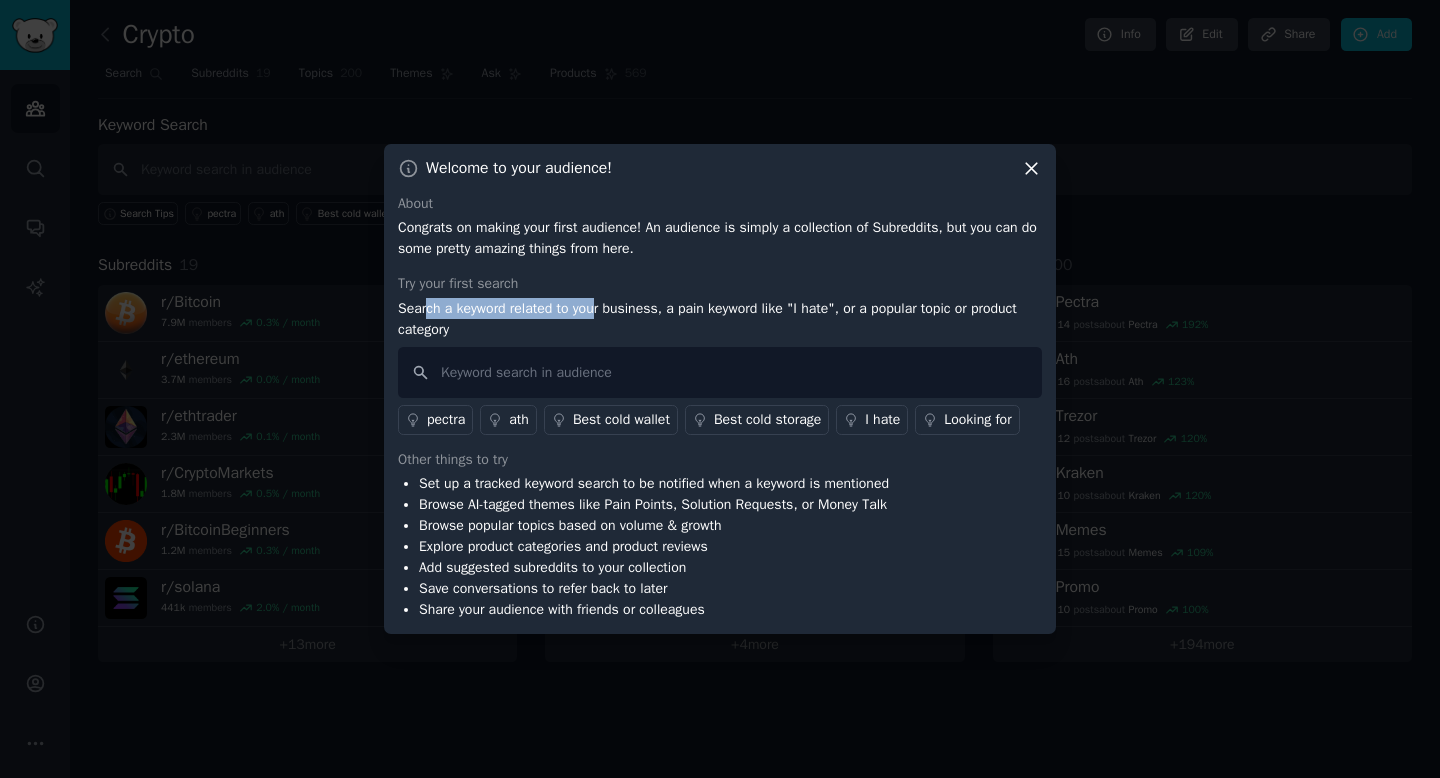 drag, startPoint x: 428, startPoint y: 295, endPoint x: 603, endPoint y: 295, distance: 175 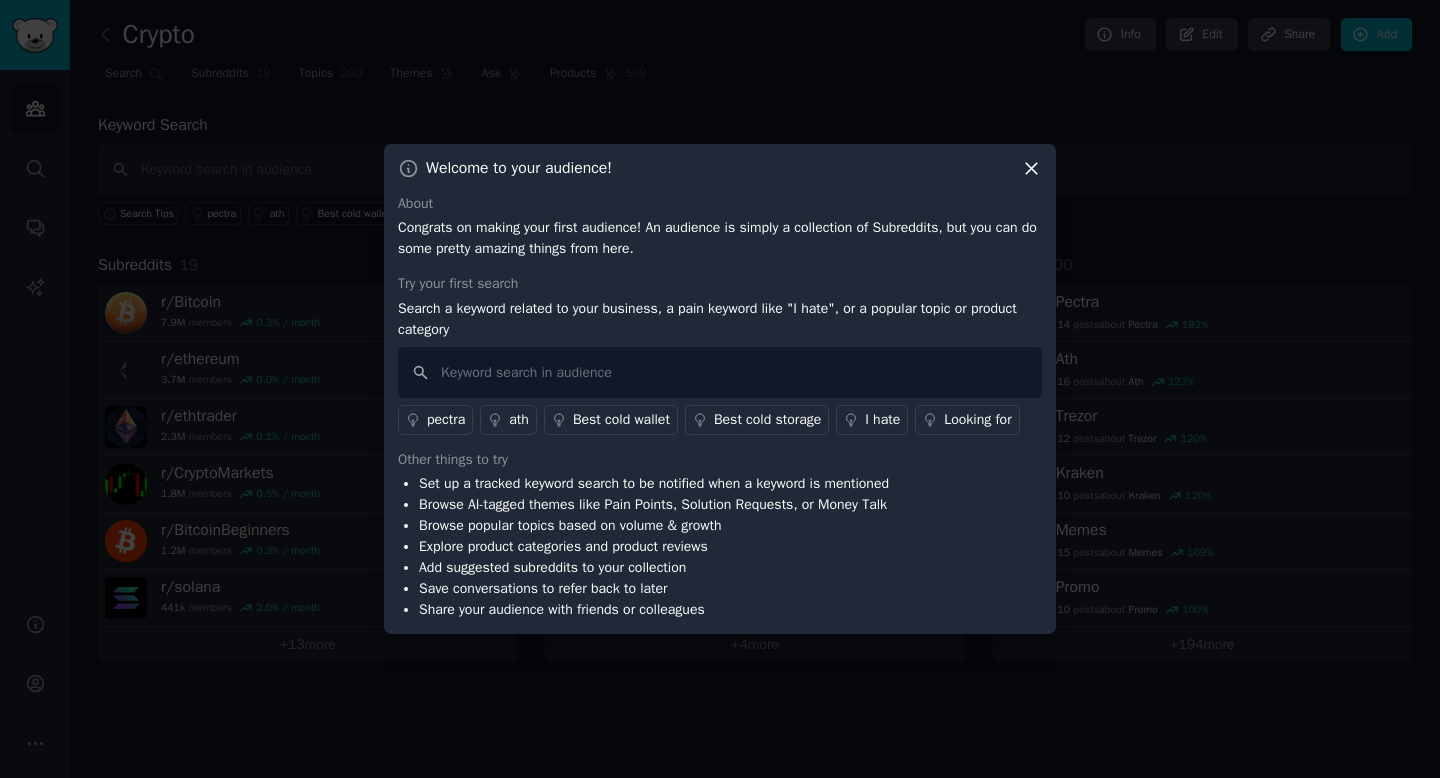 click 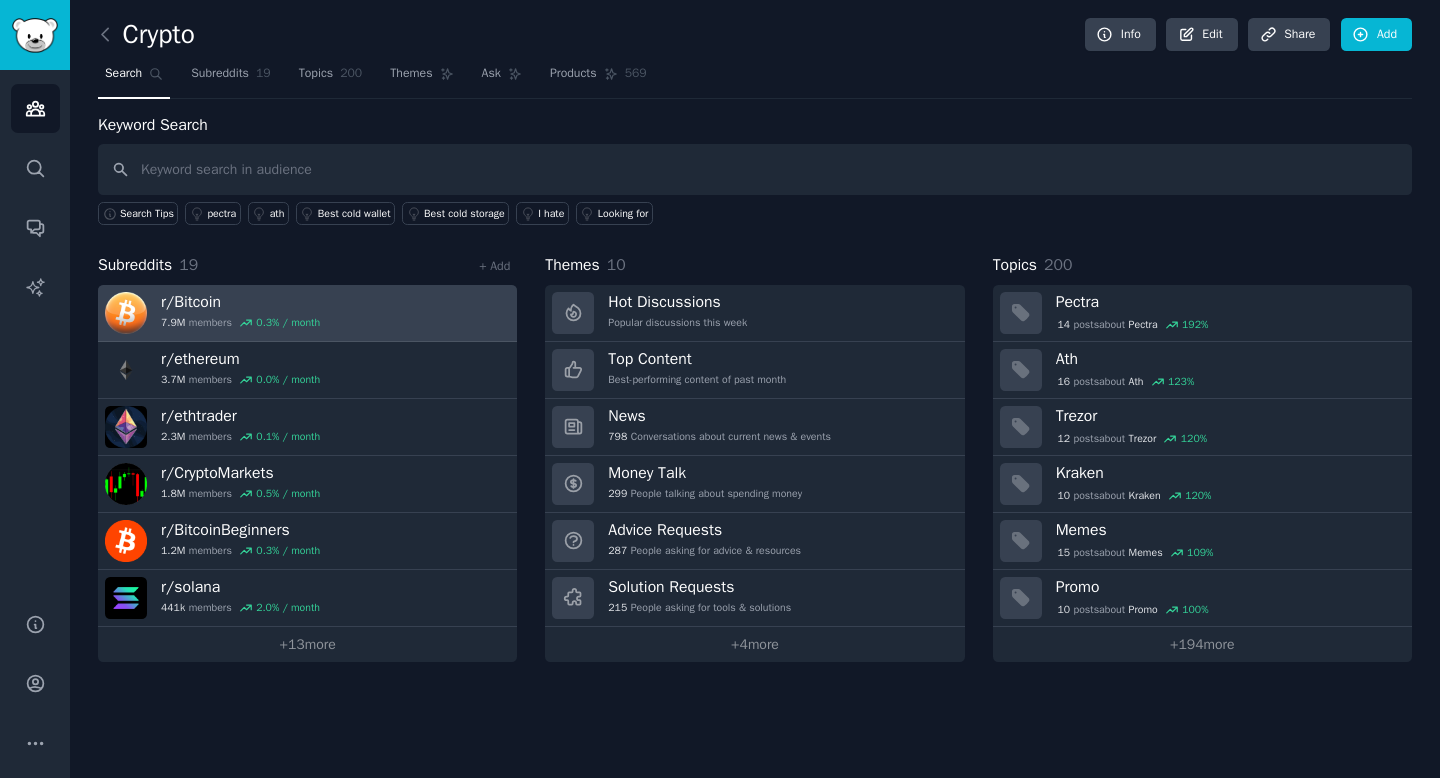 click on "r/ Bitcoin" at bounding box center [240, 302] 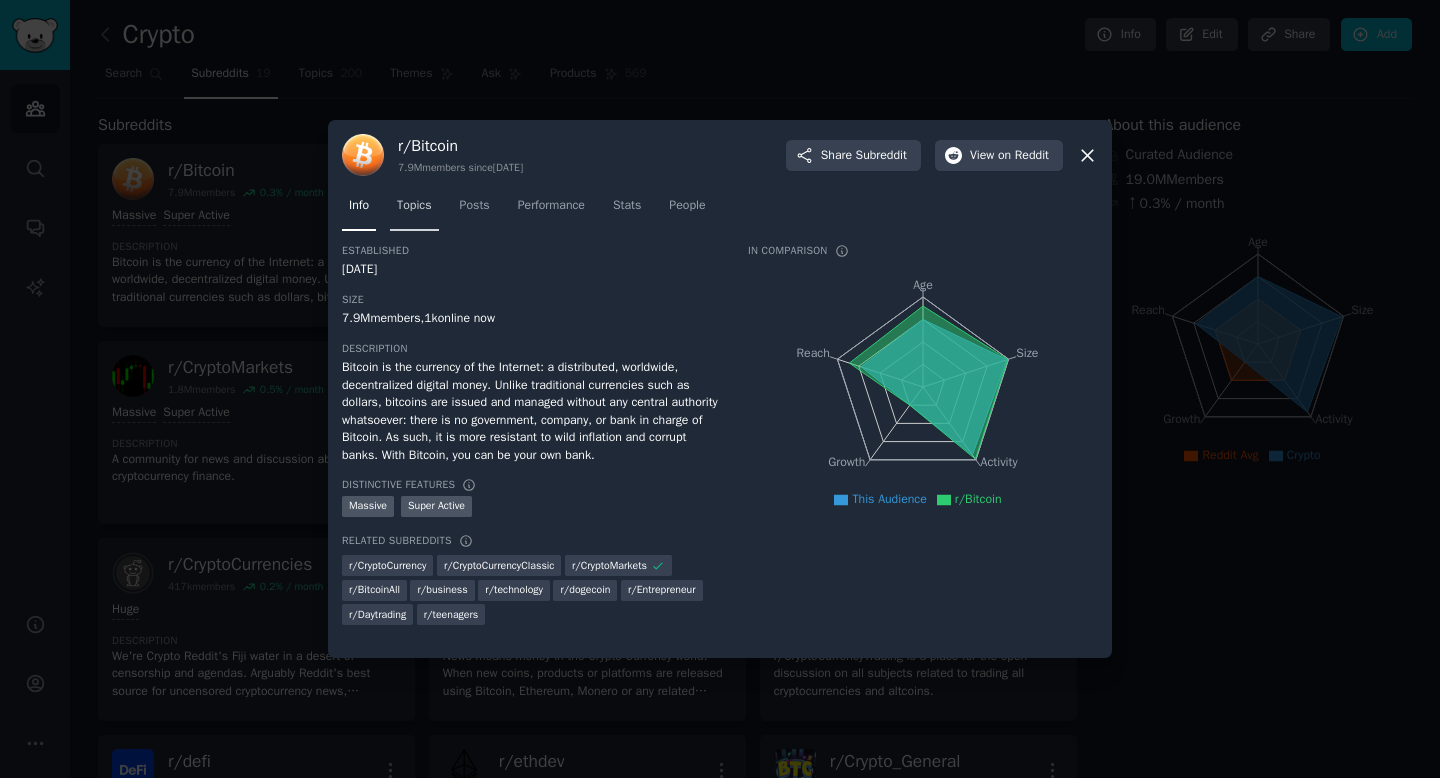 click on "Topics" at bounding box center [414, 206] 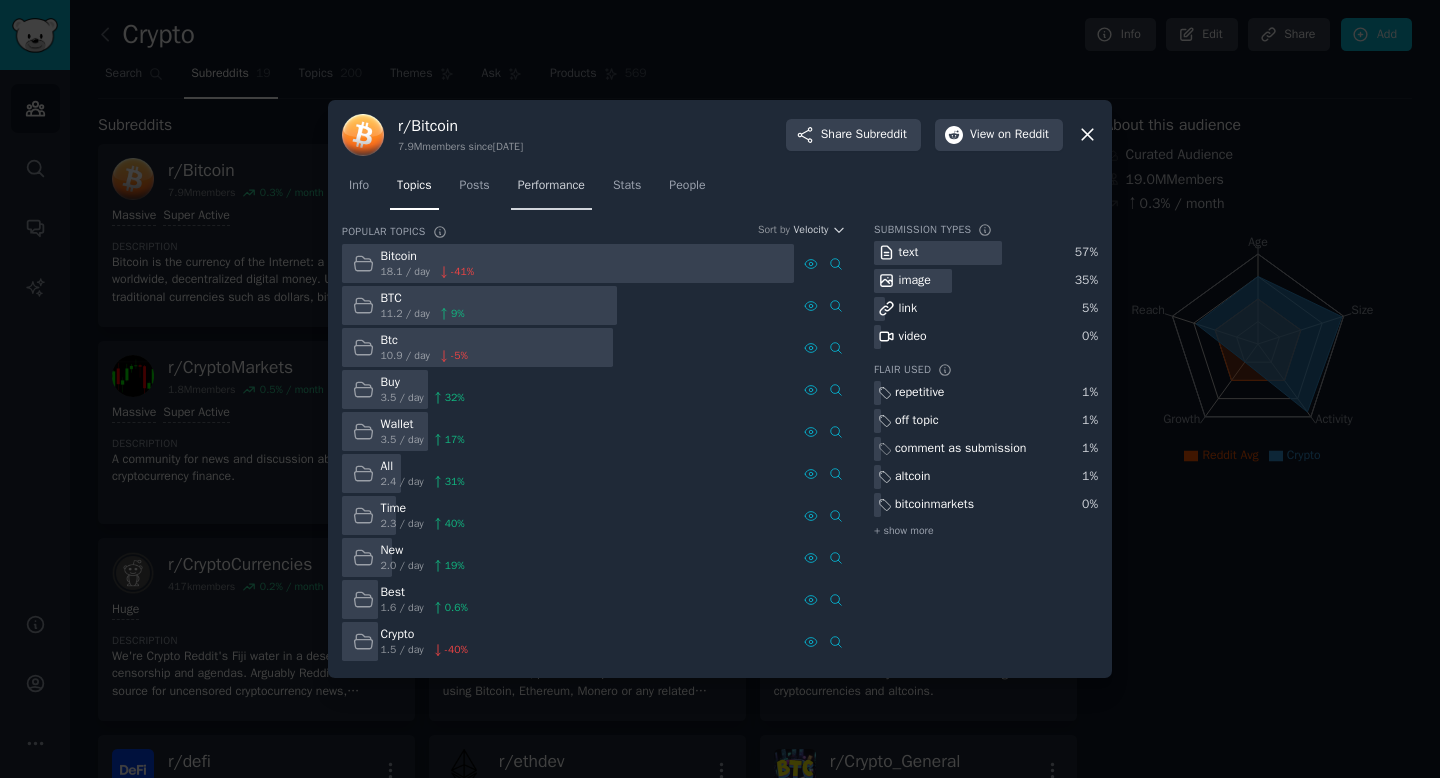 click on "Performance" at bounding box center [551, 186] 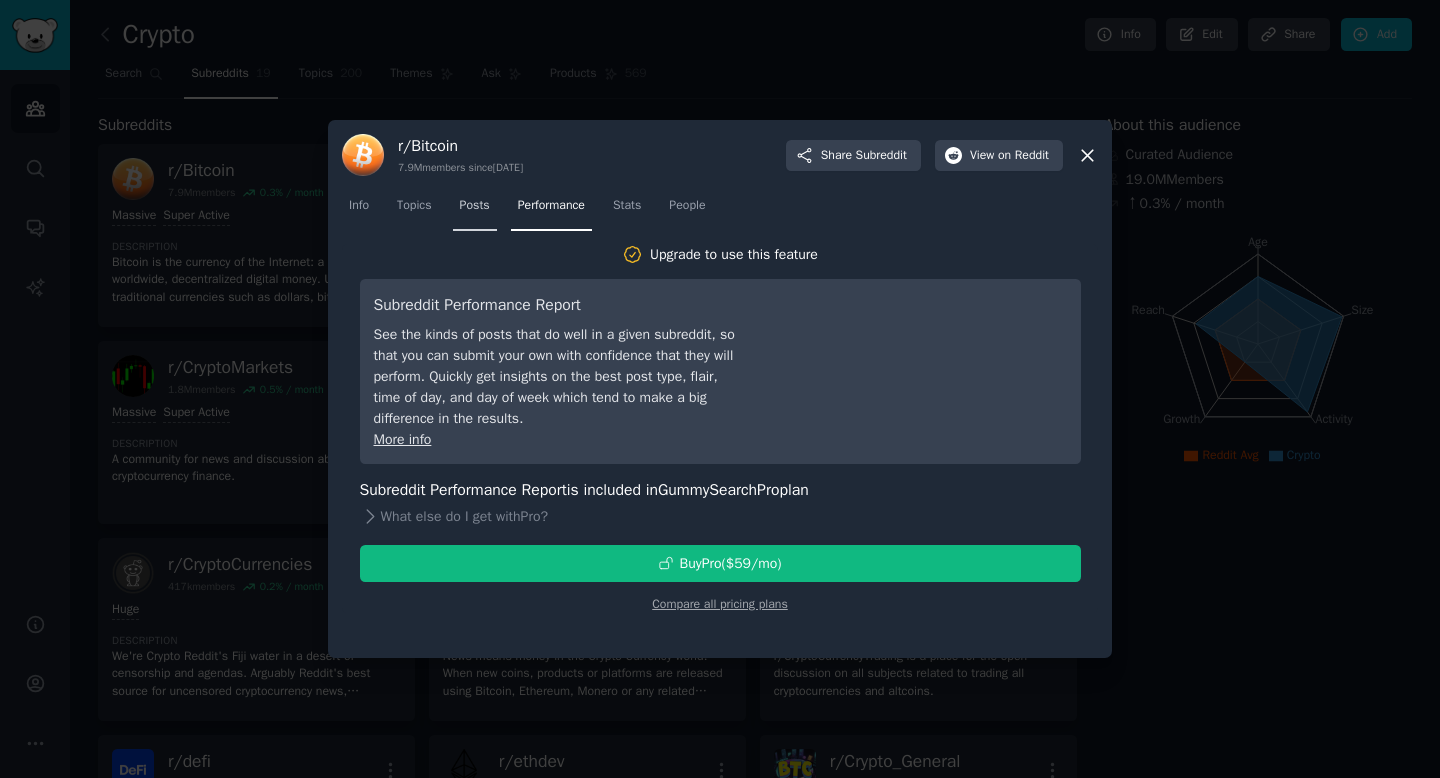 click on "Posts" at bounding box center [475, 210] 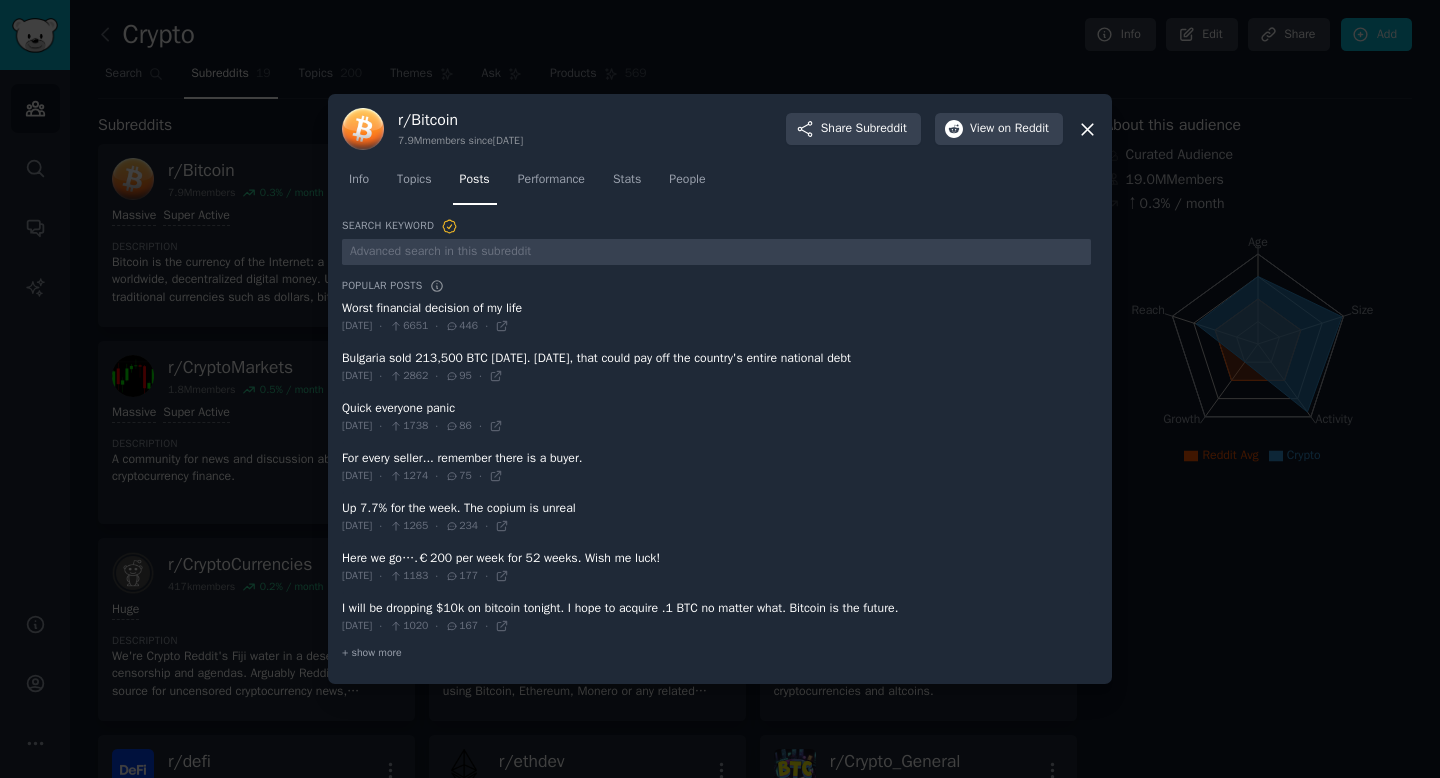 click on "[DATE] · 6651 · 446 ·" at bounding box center (425, 327) 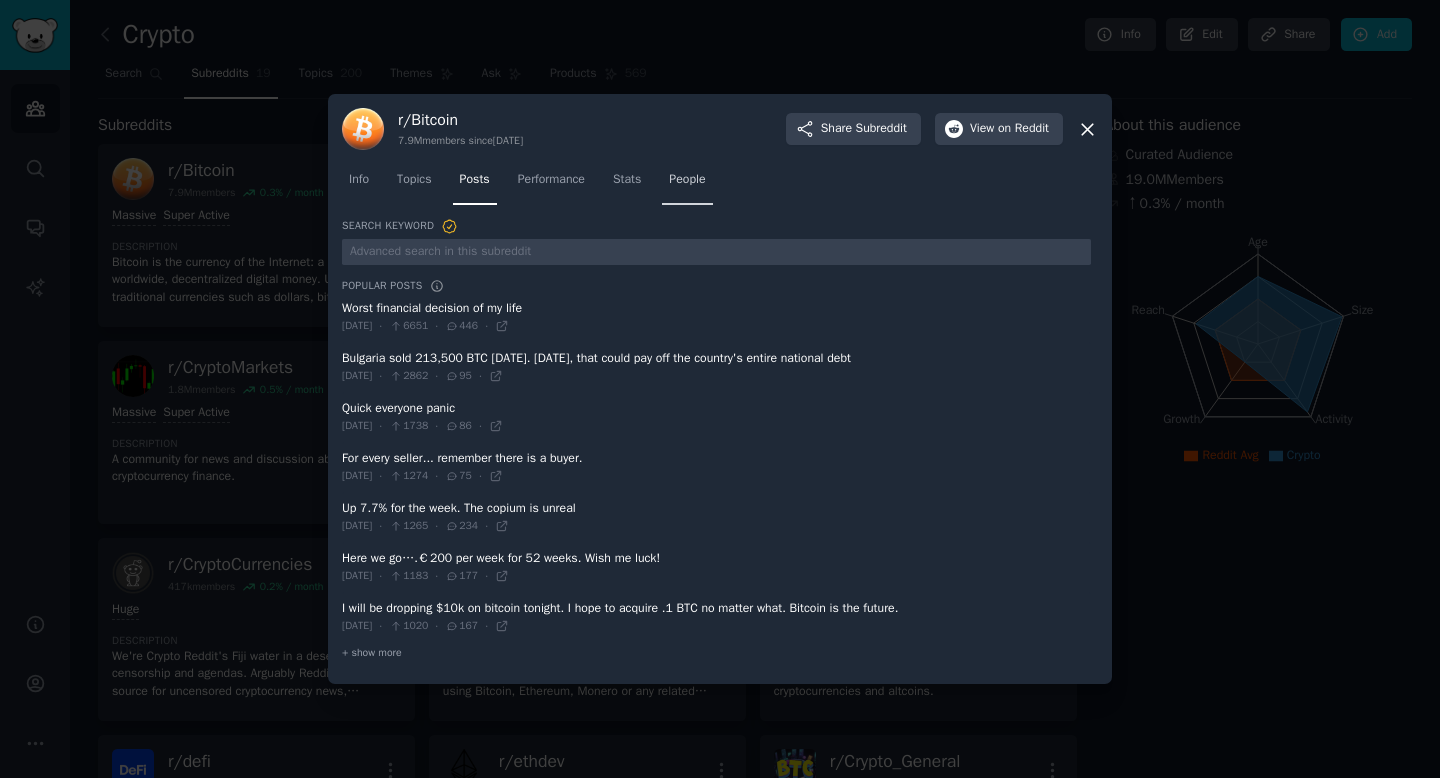 click on "People" at bounding box center [687, 180] 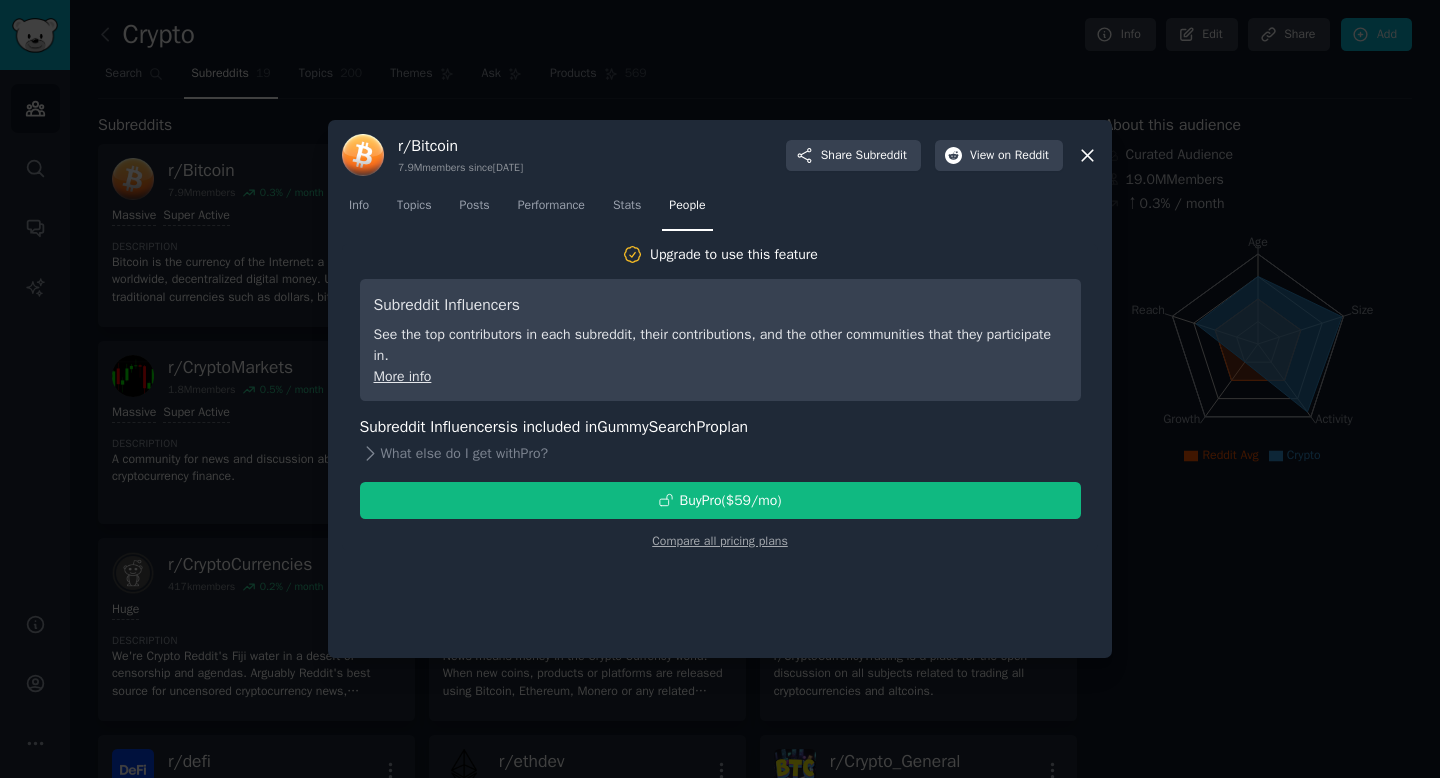 click 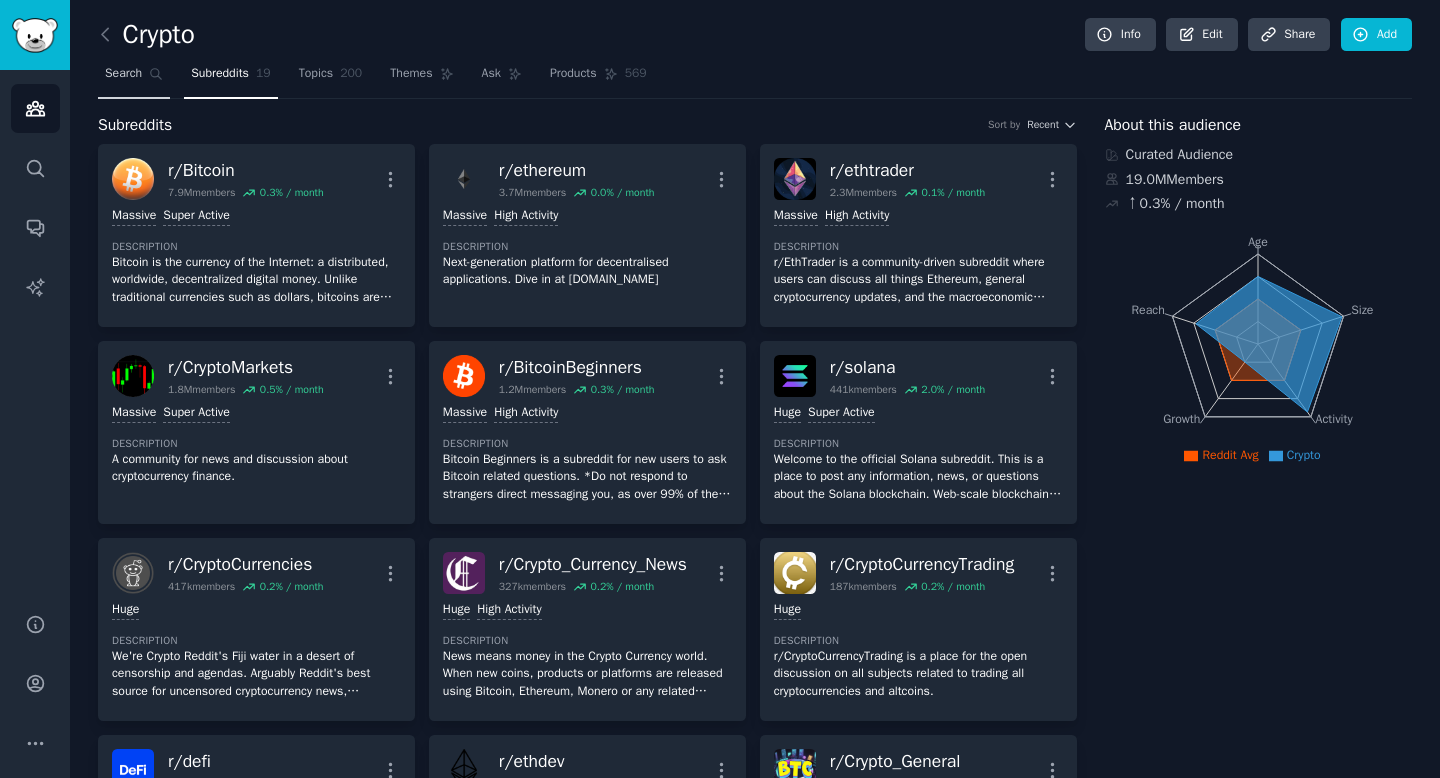 click on "Search" at bounding box center [134, 78] 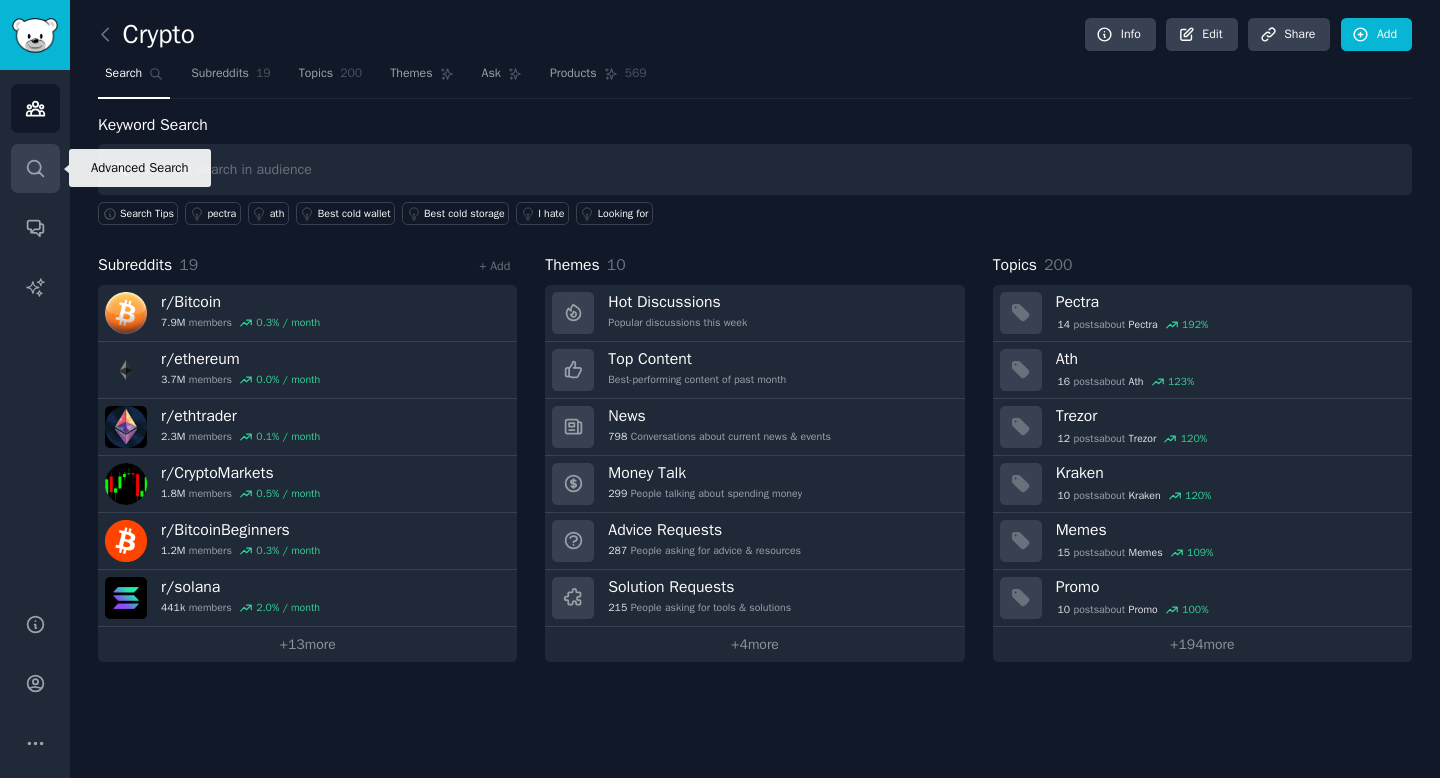 click on "Search" at bounding box center [35, 168] 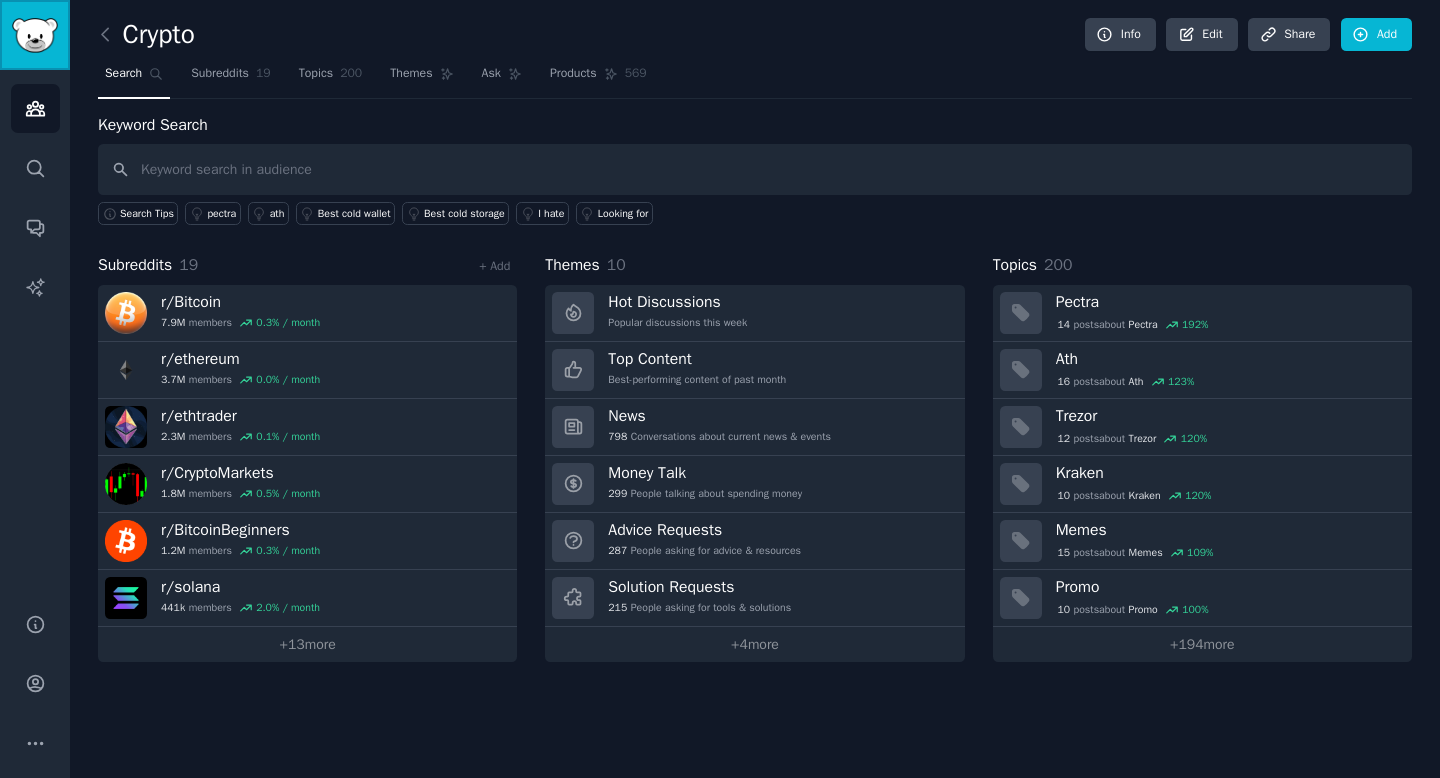 click at bounding box center (35, 35) 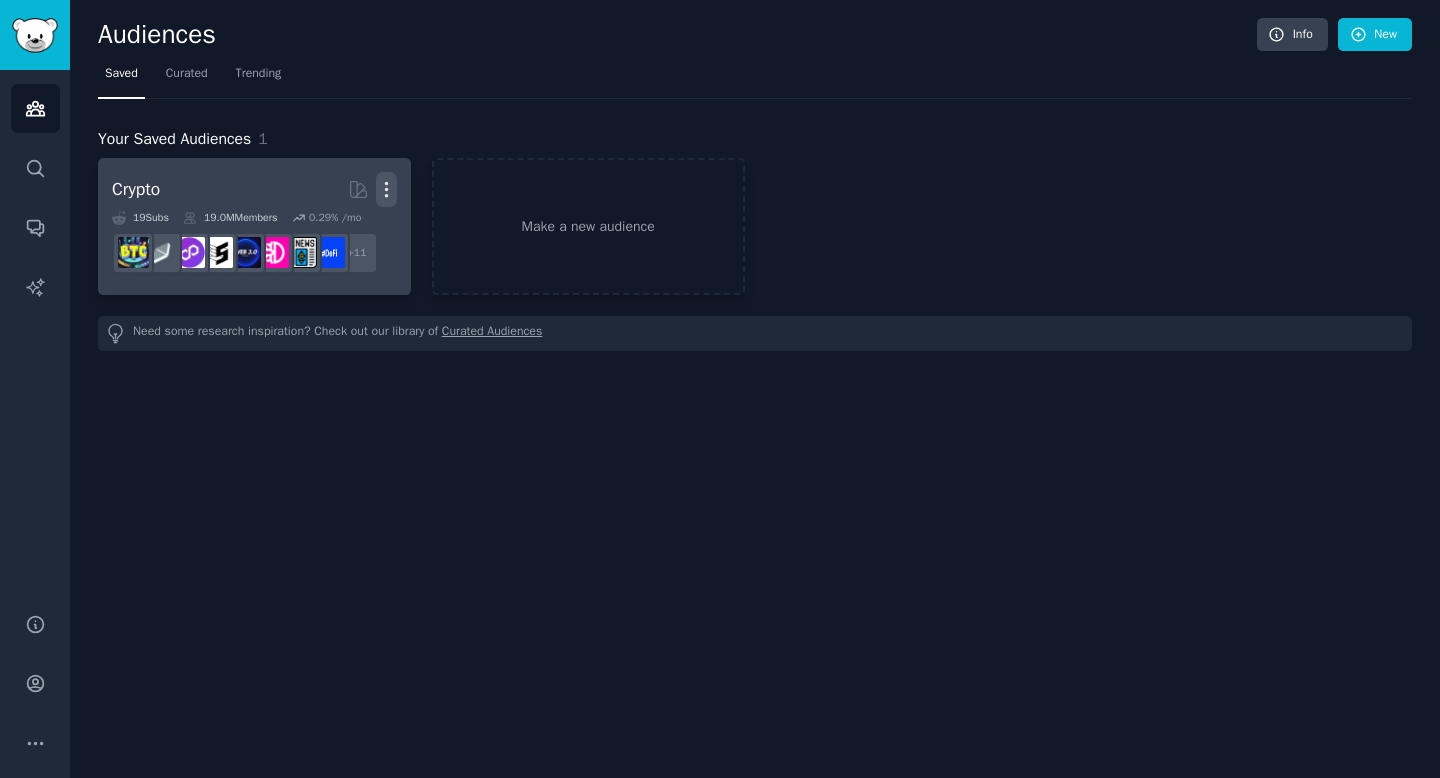 click 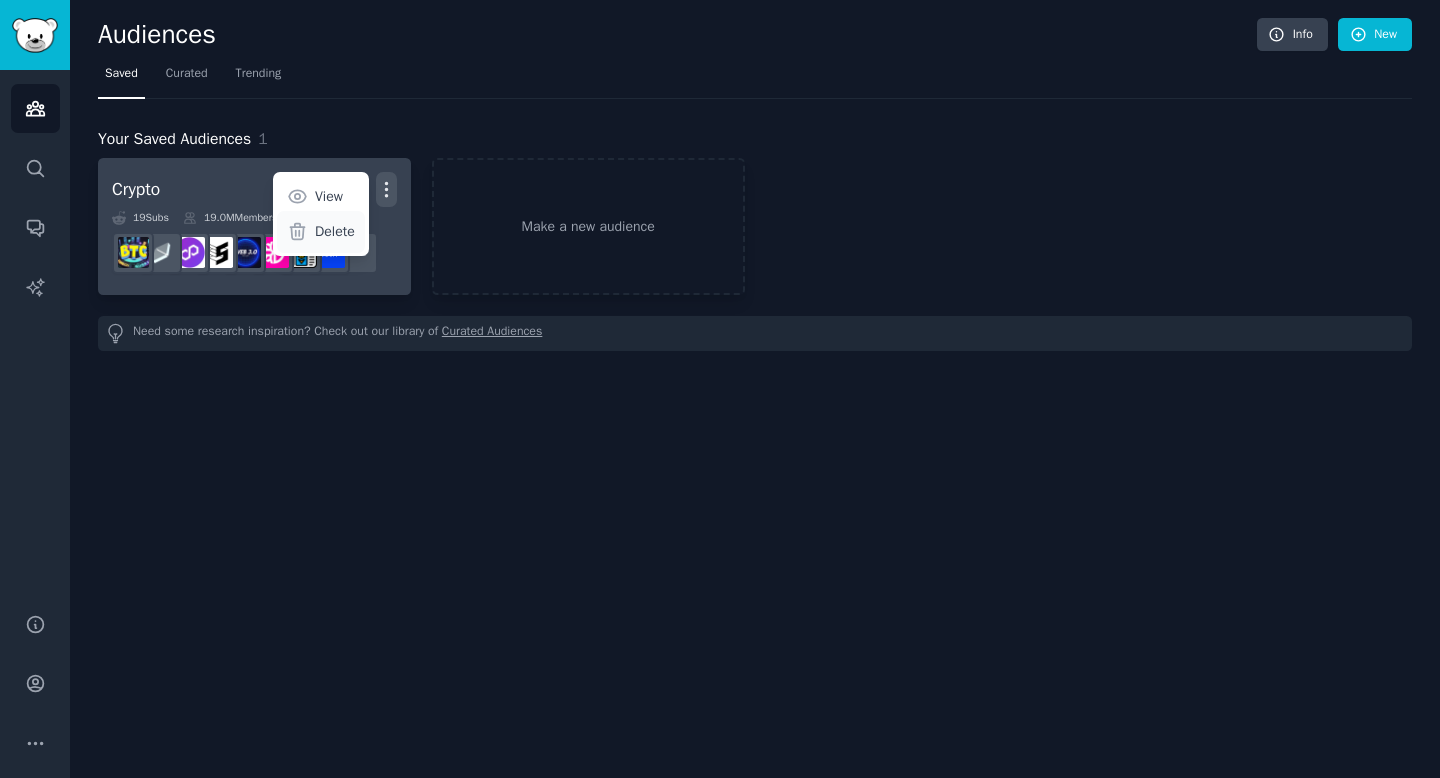 click on "Delete" at bounding box center [335, 231] 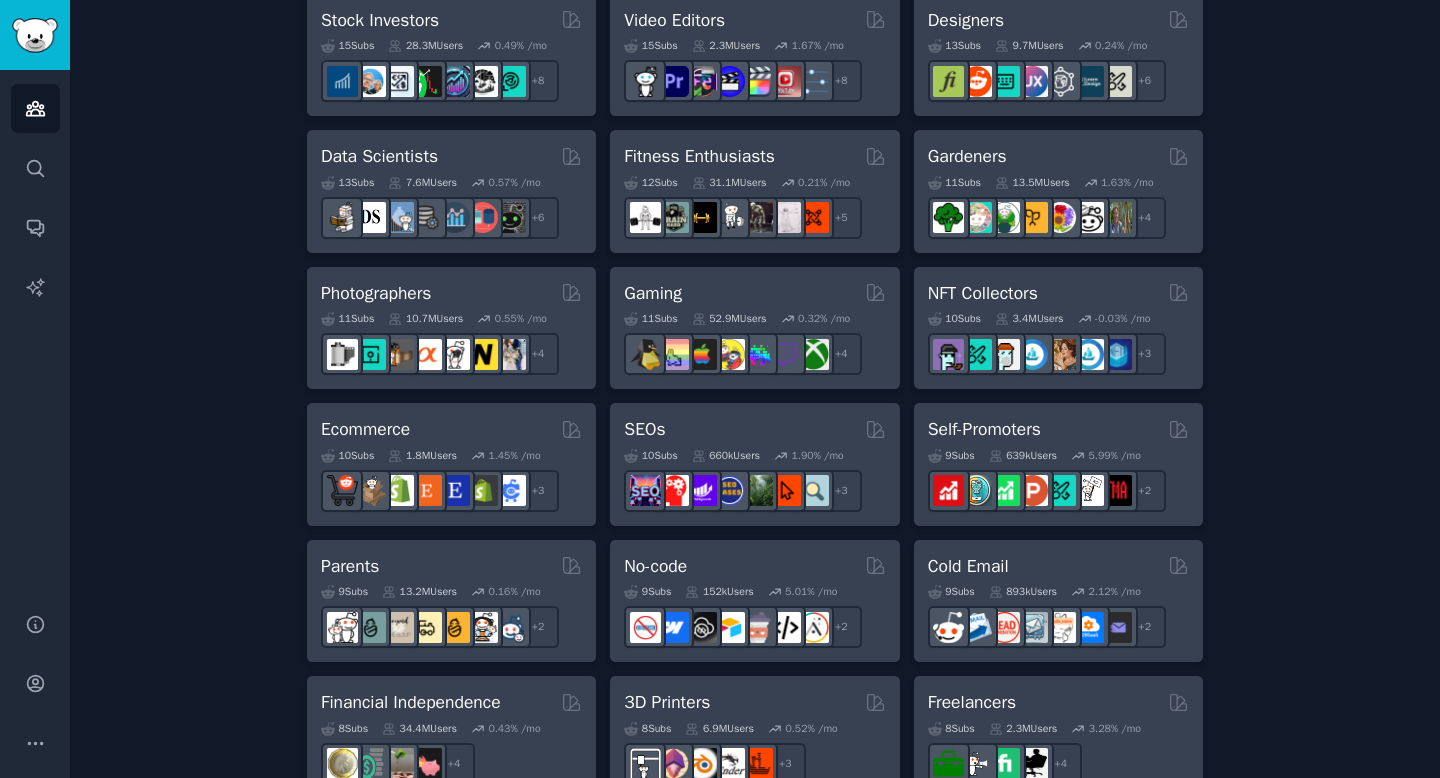 scroll, scrollTop: 1529, scrollLeft: 0, axis: vertical 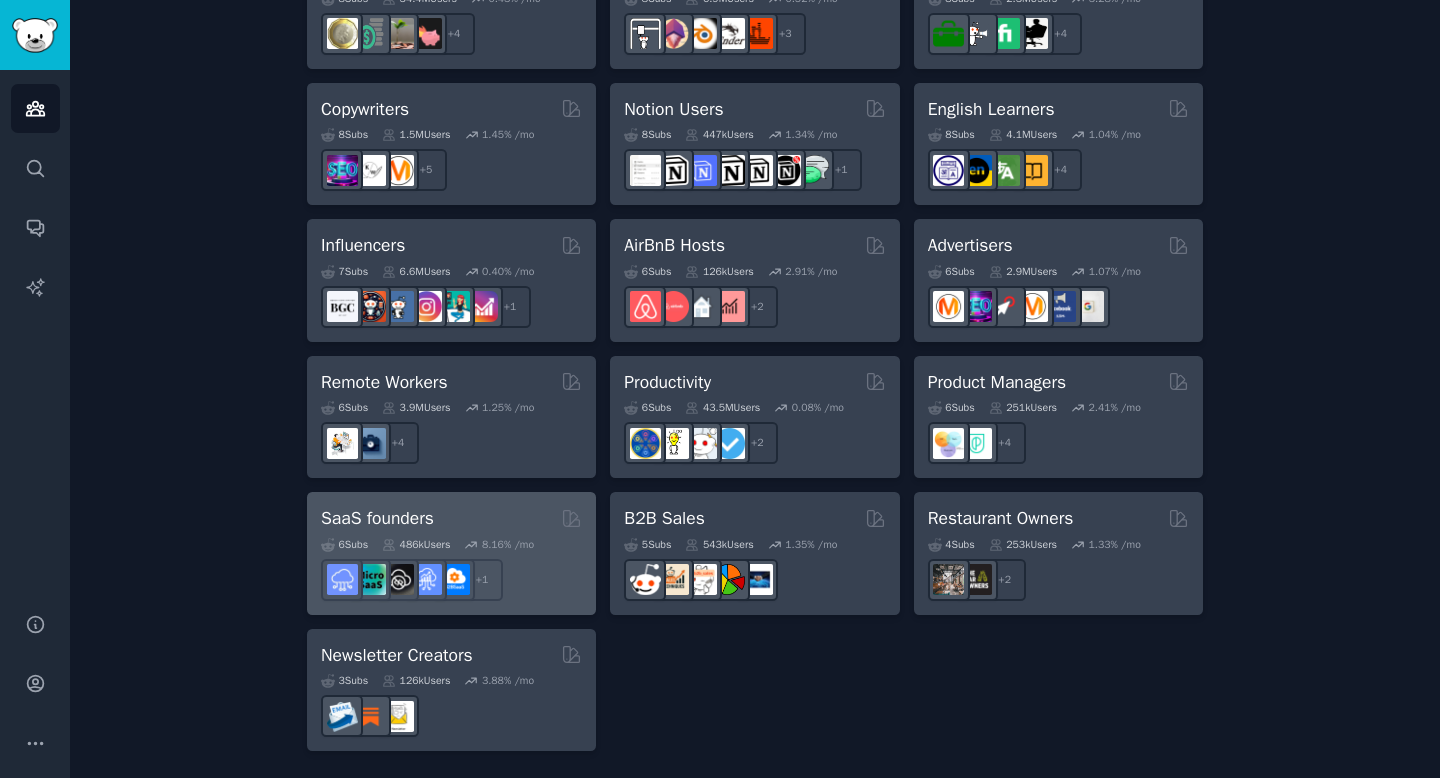 click on "SaaS founders" at bounding box center (377, 518) 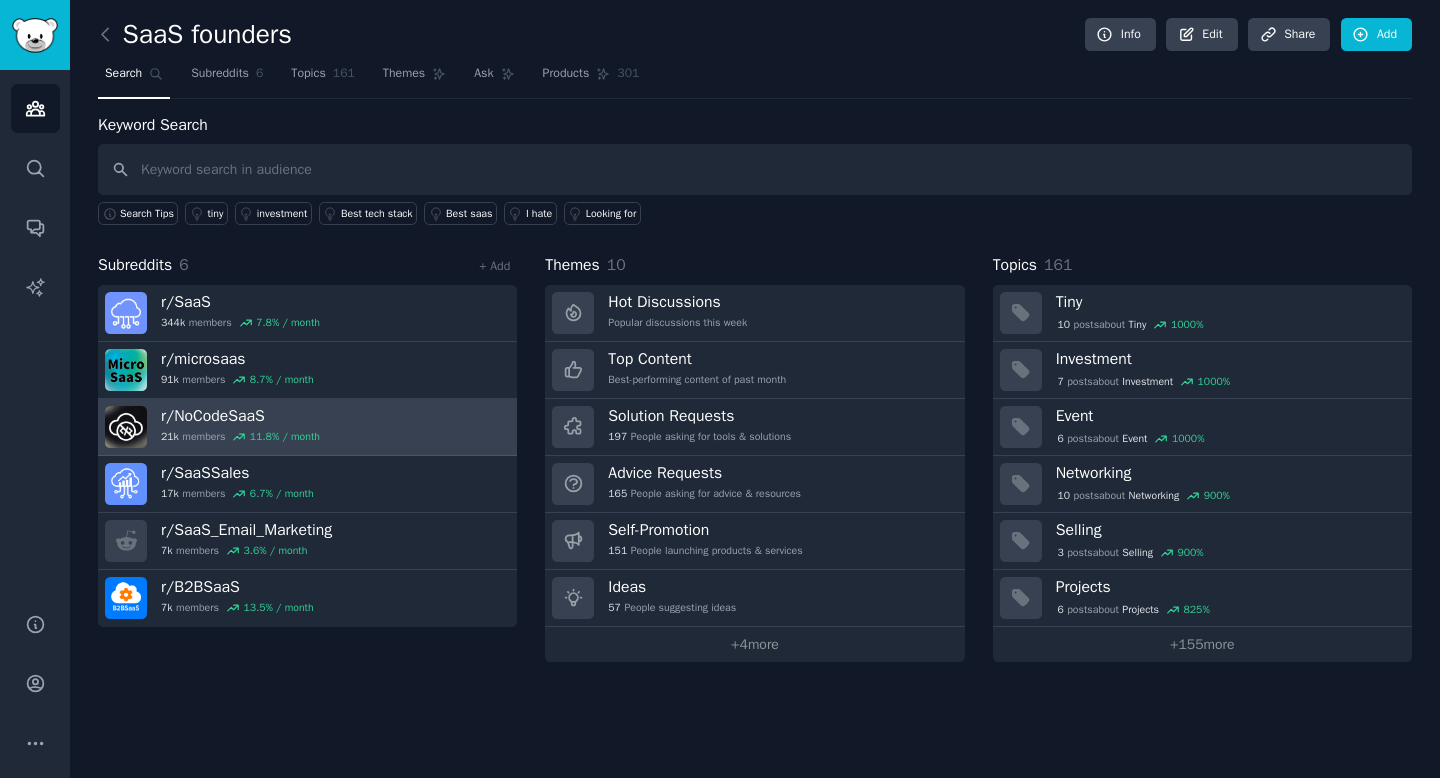click on "r/ NoCodeSaaS" at bounding box center [240, 416] 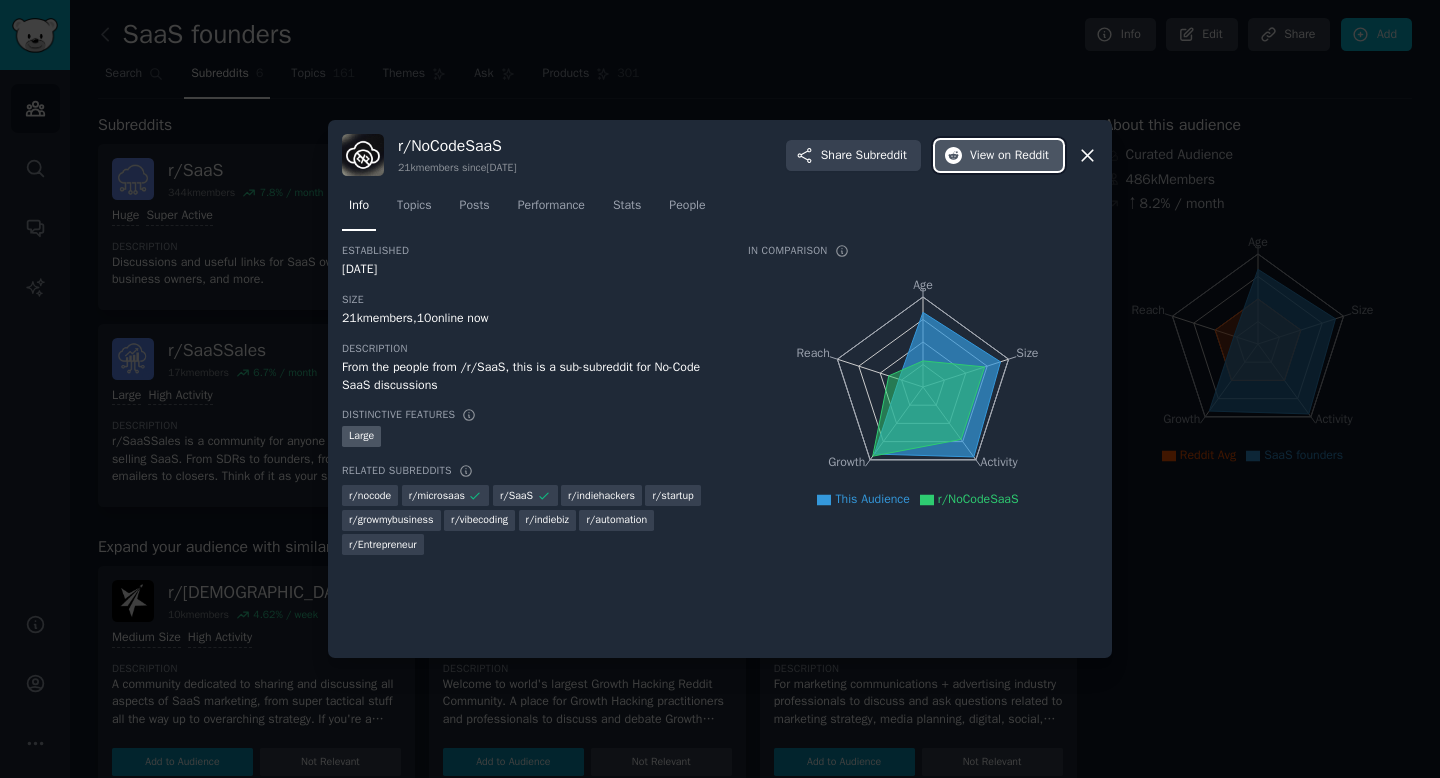 click on "on Reddit" at bounding box center [1023, 156] 